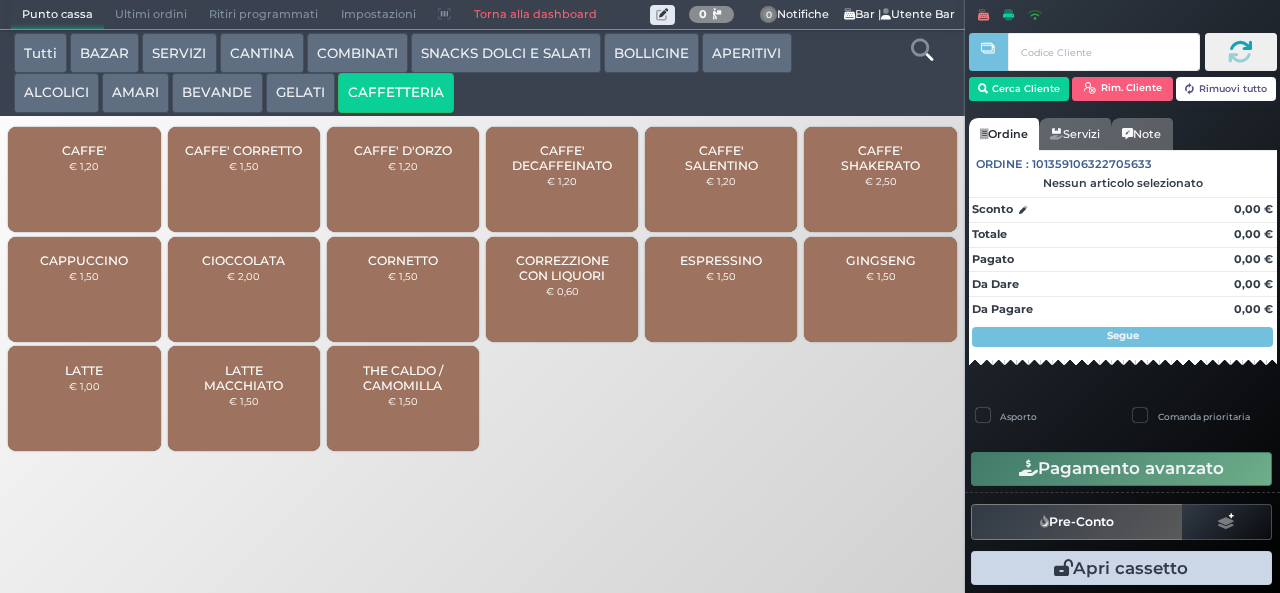 scroll, scrollTop: 0, scrollLeft: 0, axis: both 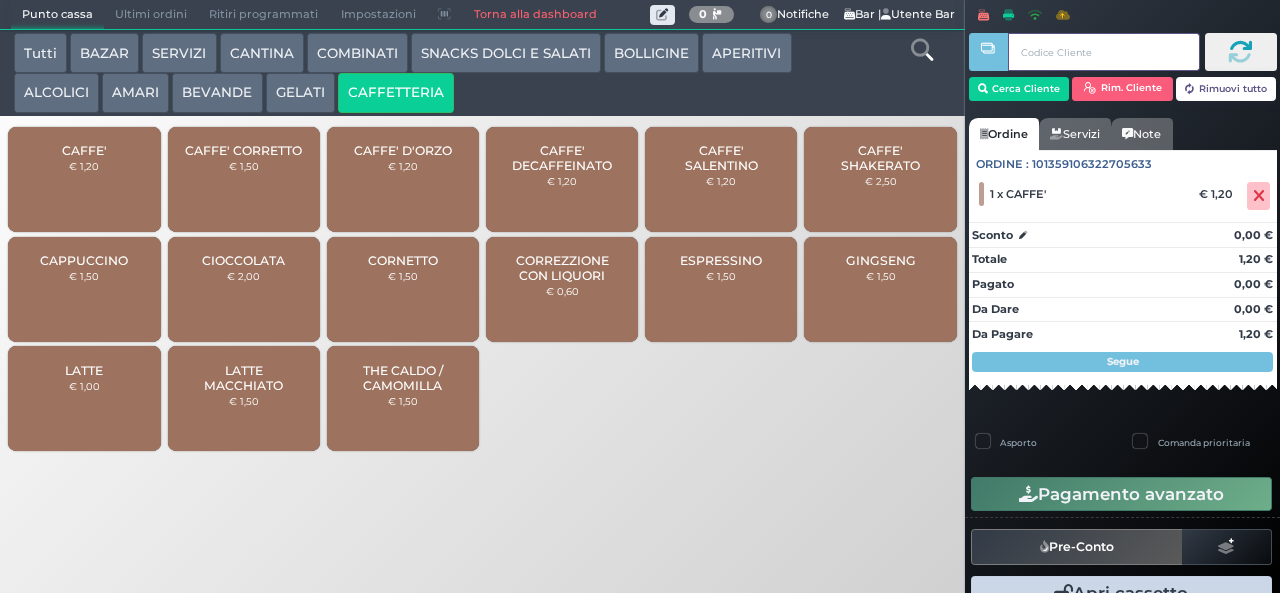 type 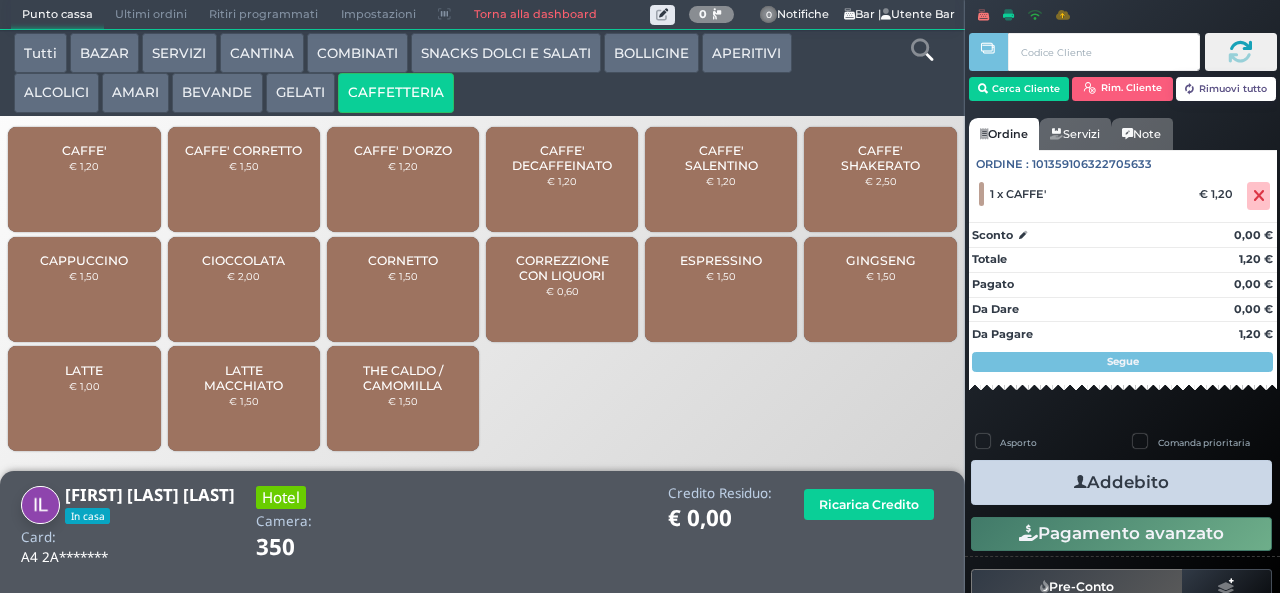 click on "Addebito" at bounding box center (1121, 482) 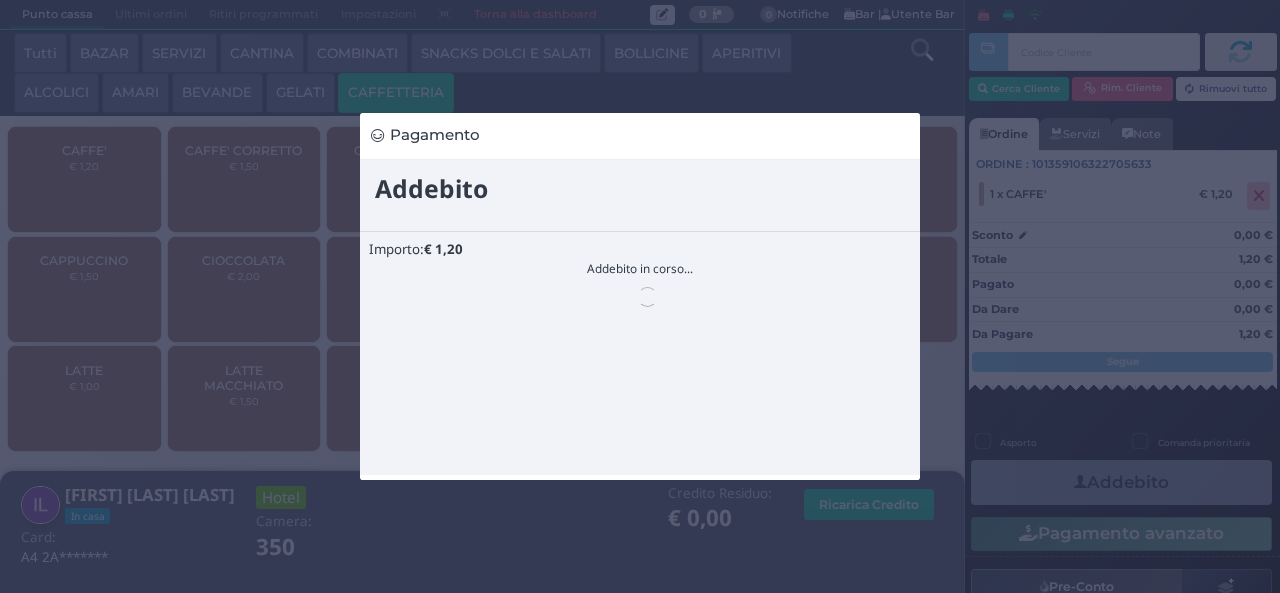 scroll, scrollTop: 0, scrollLeft: 0, axis: both 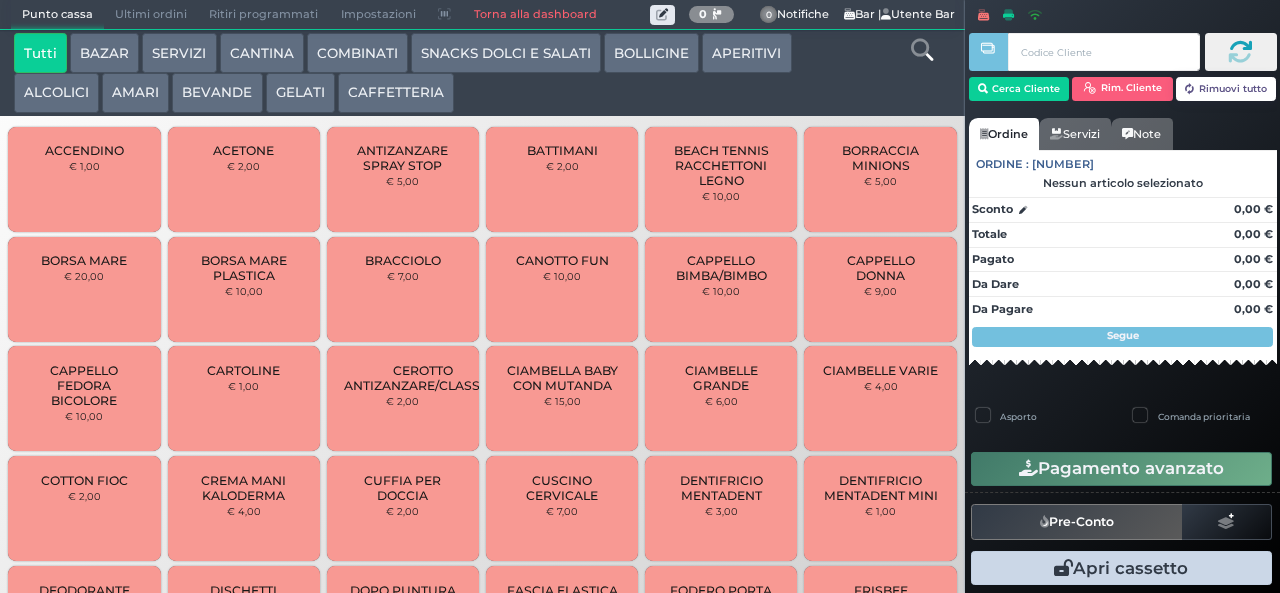 click on "CAFFETTERIA" at bounding box center [396, 93] 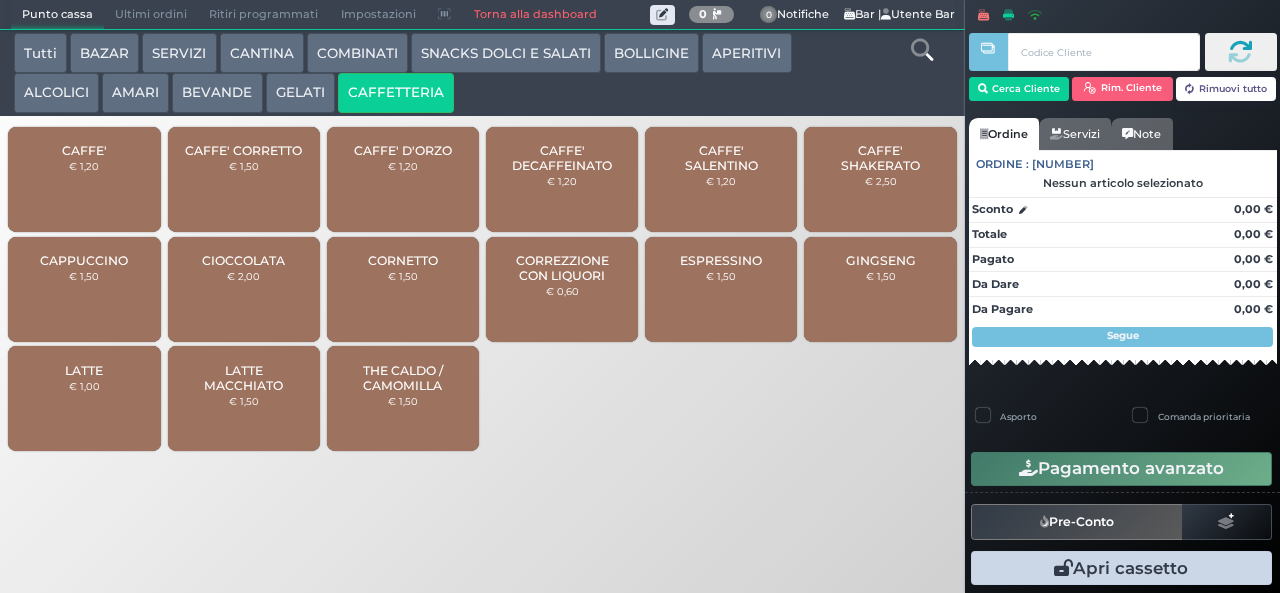 click on "CAFFE'" at bounding box center [84, 150] 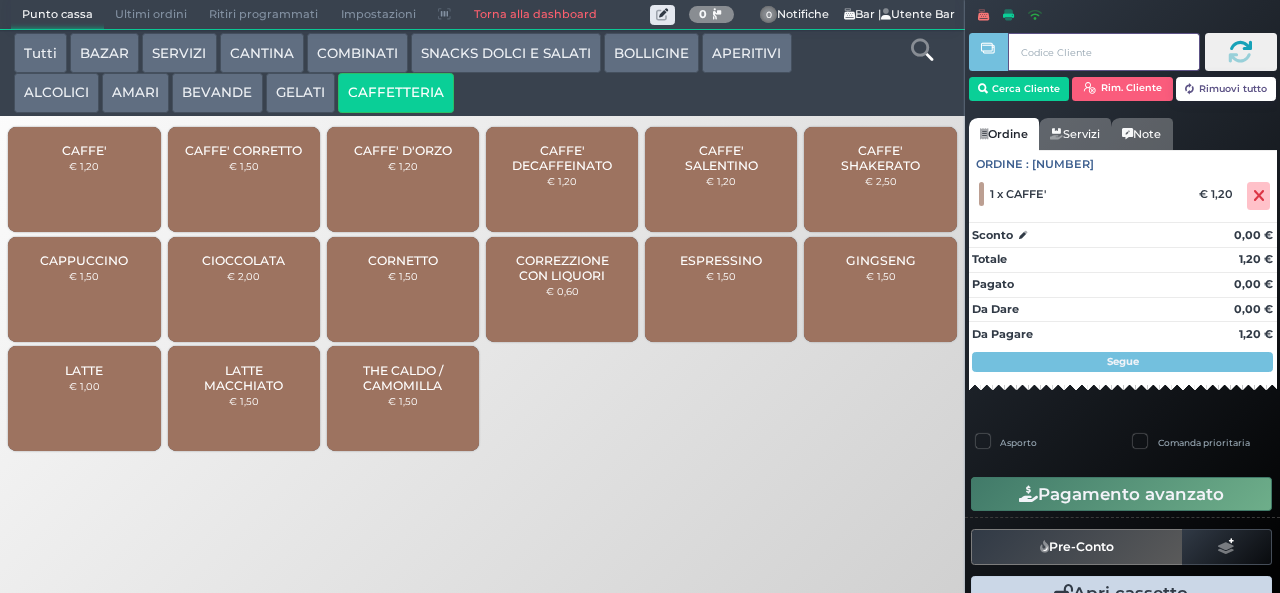 type 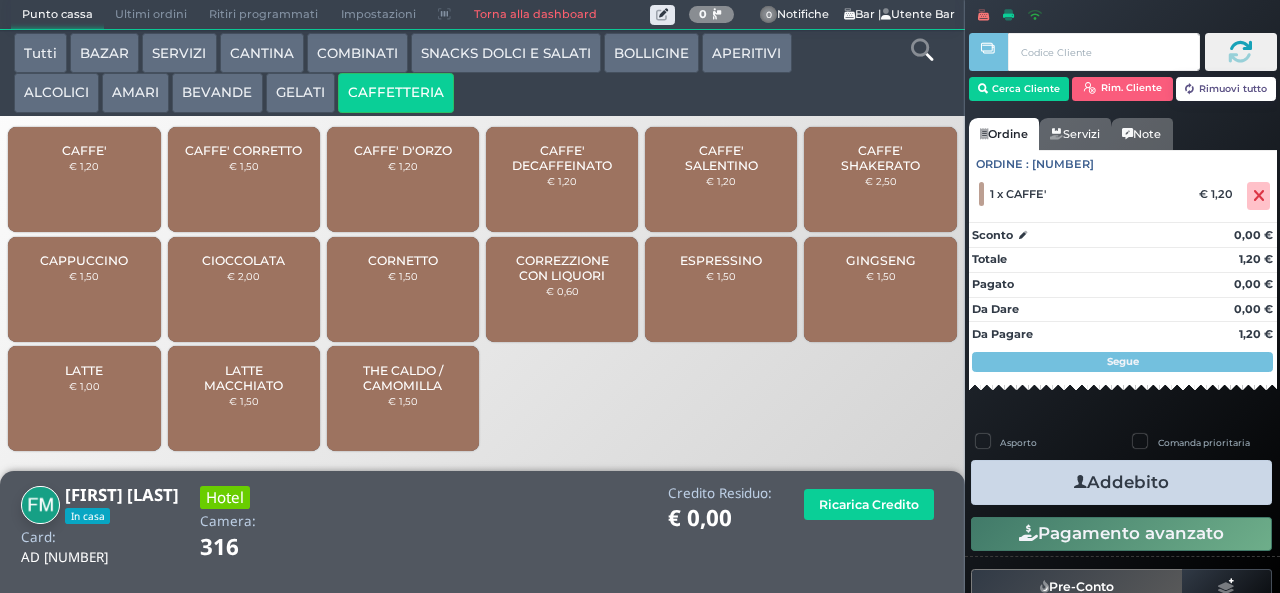 click on "Addebito" at bounding box center (1121, 482) 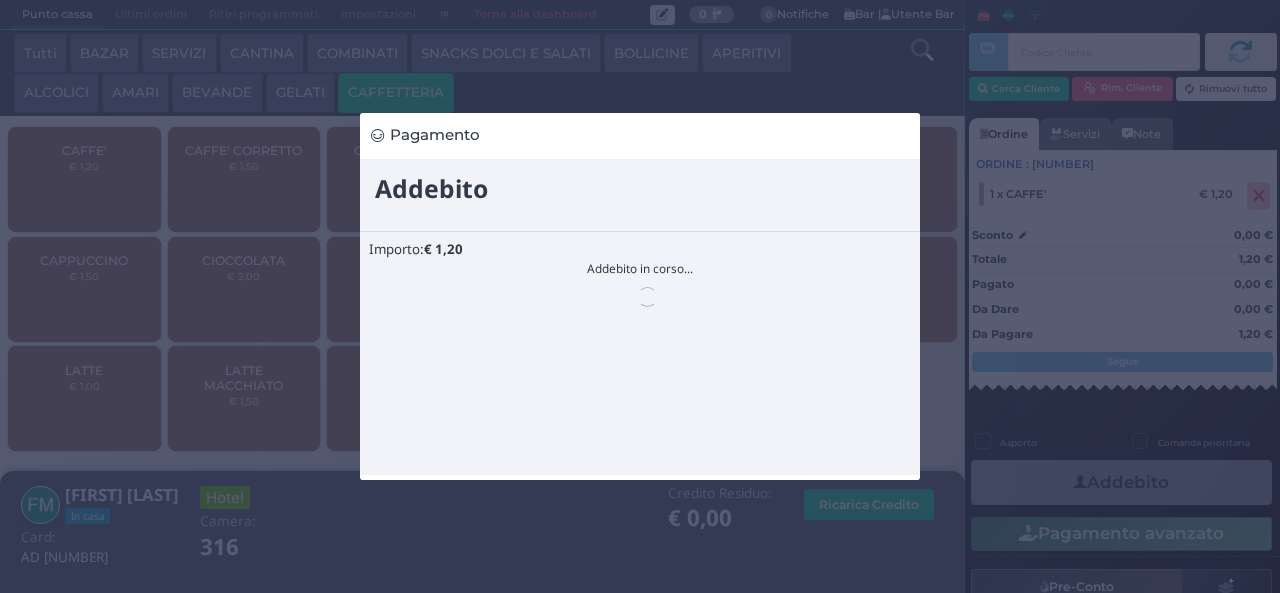 scroll, scrollTop: 0, scrollLeft: 0, axis: both 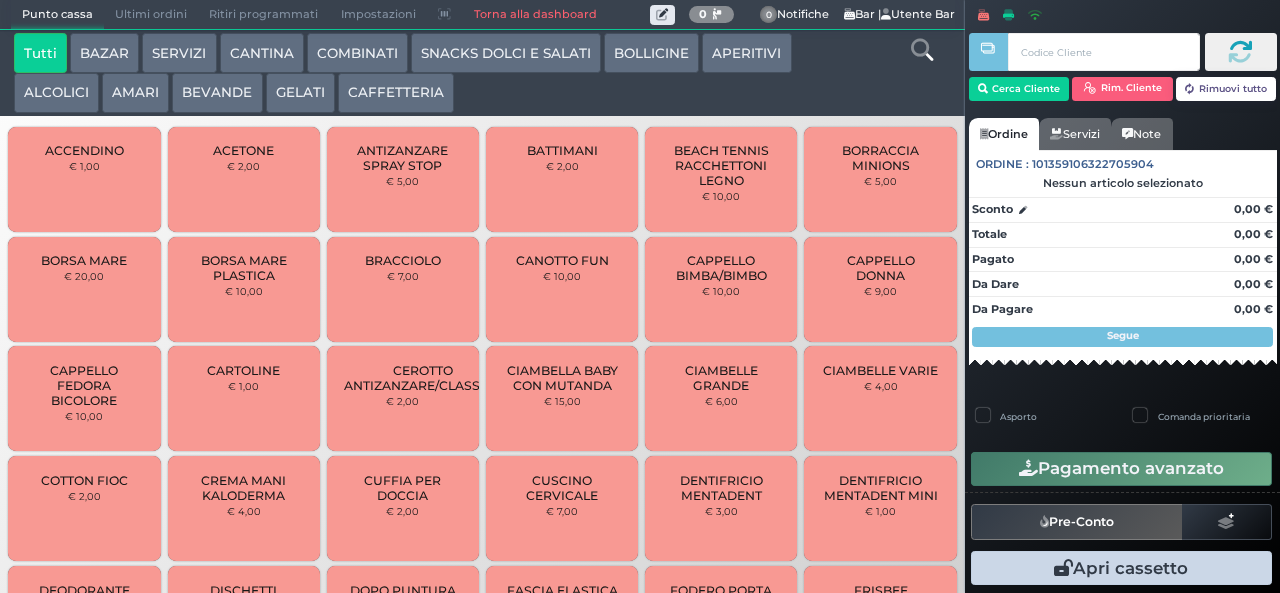 click on "BEVANDE" at bounding box center [217, 93] 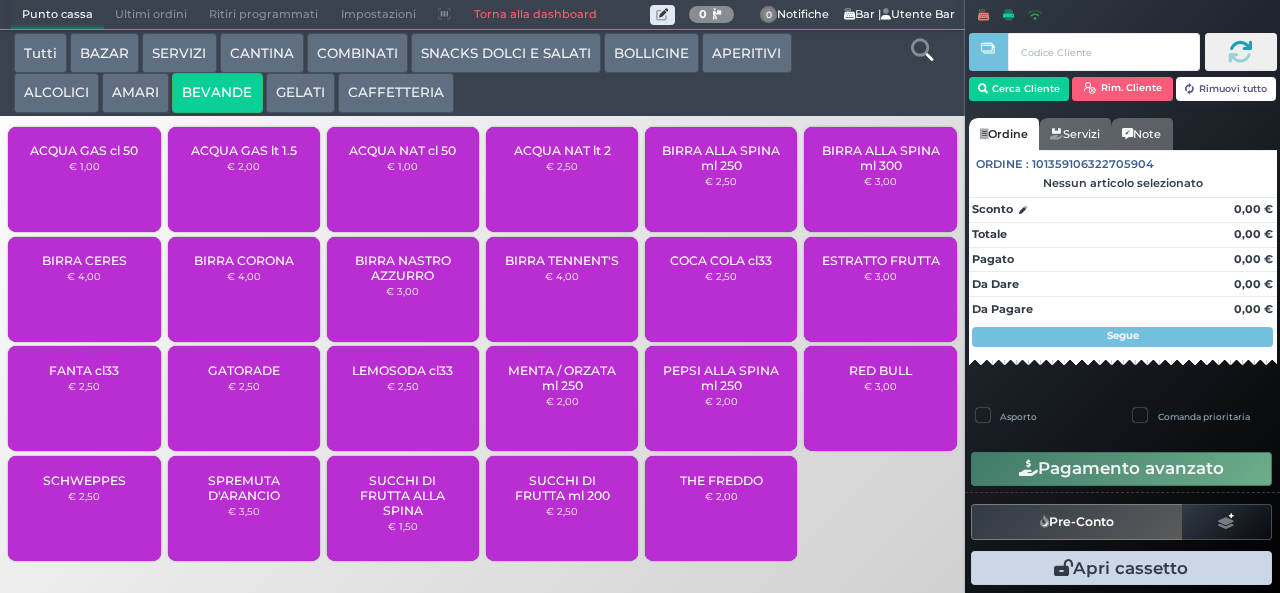 click on "ACQUA NAT cl 50" at bounding box center (402, 150) 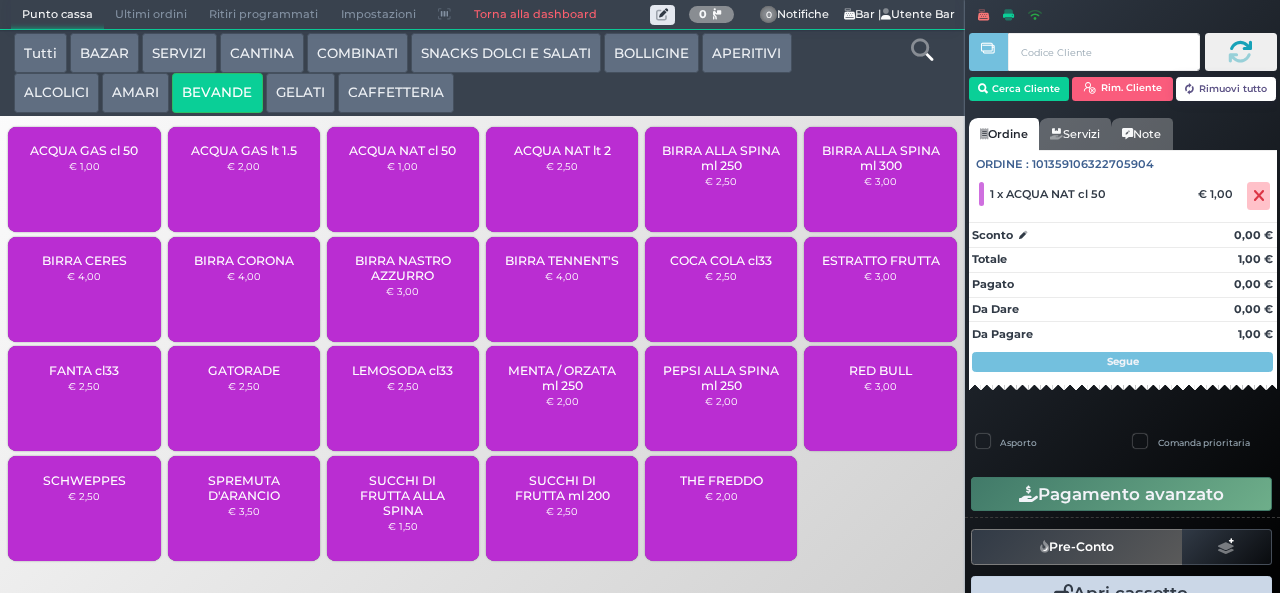 click on "ACQUA NAT cl 50" at bounding box center [402, 150] 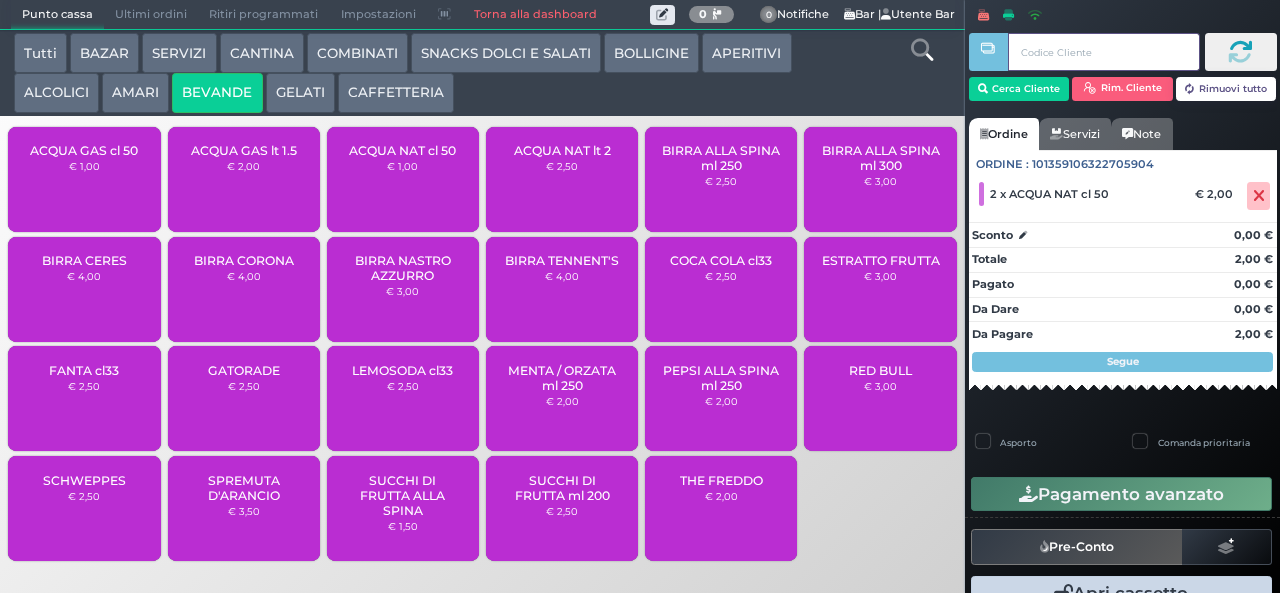 type 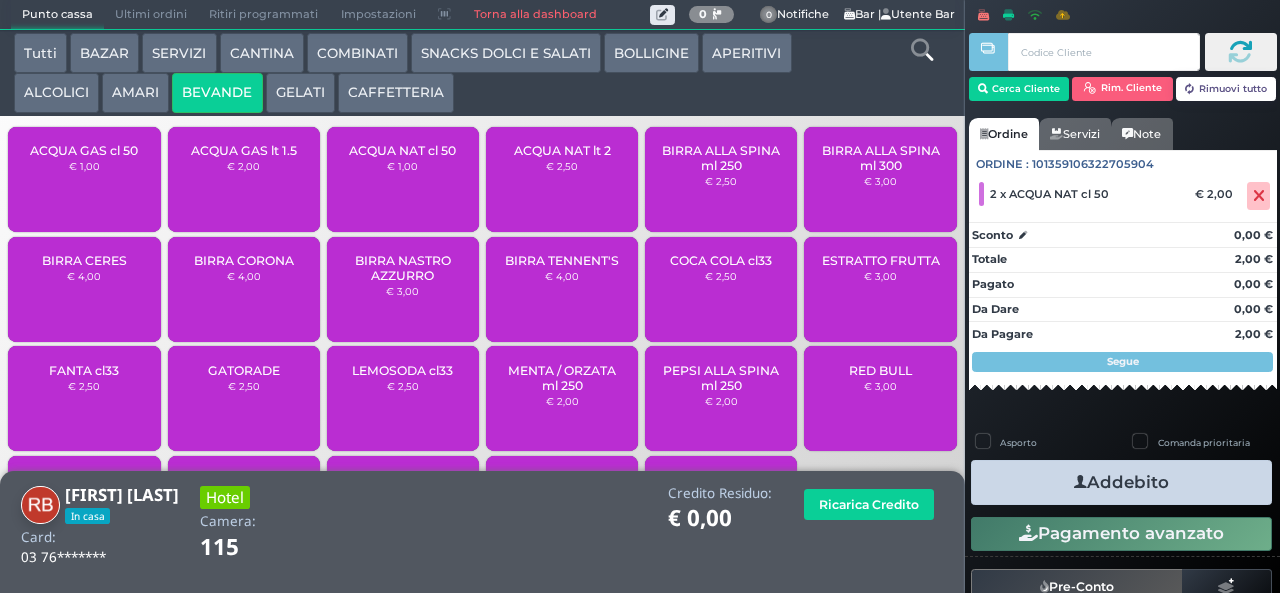click on "Addebito" at bounding box center [1121, 482] 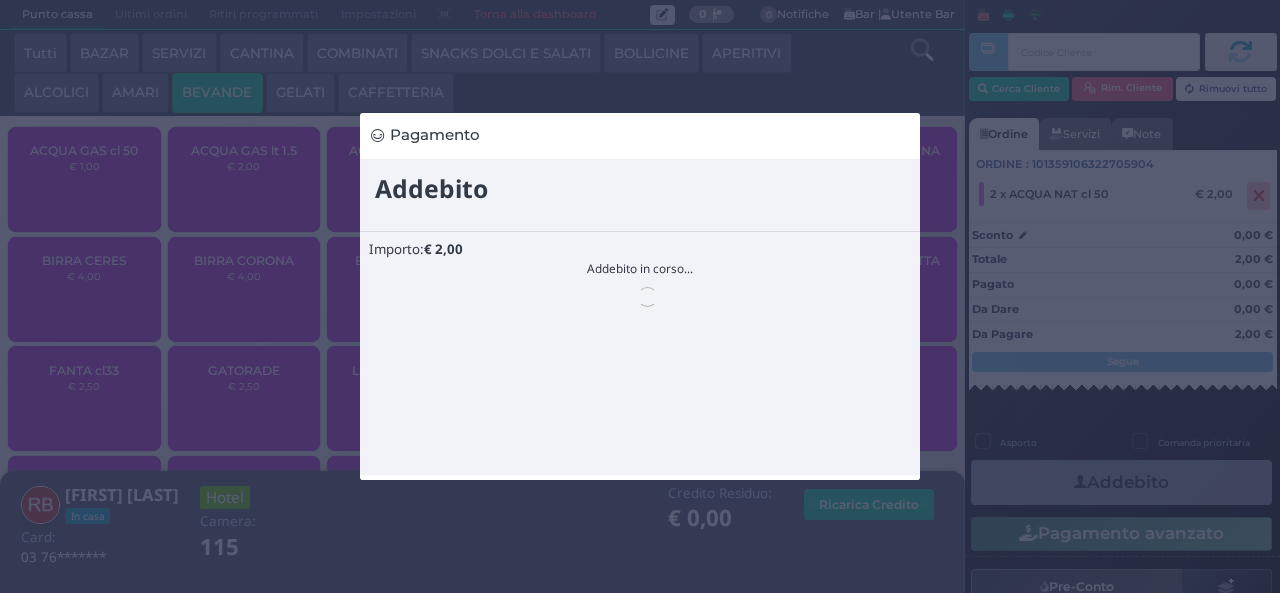 scroll, scrollTop: 0, scrollLeft: 0, axis: both 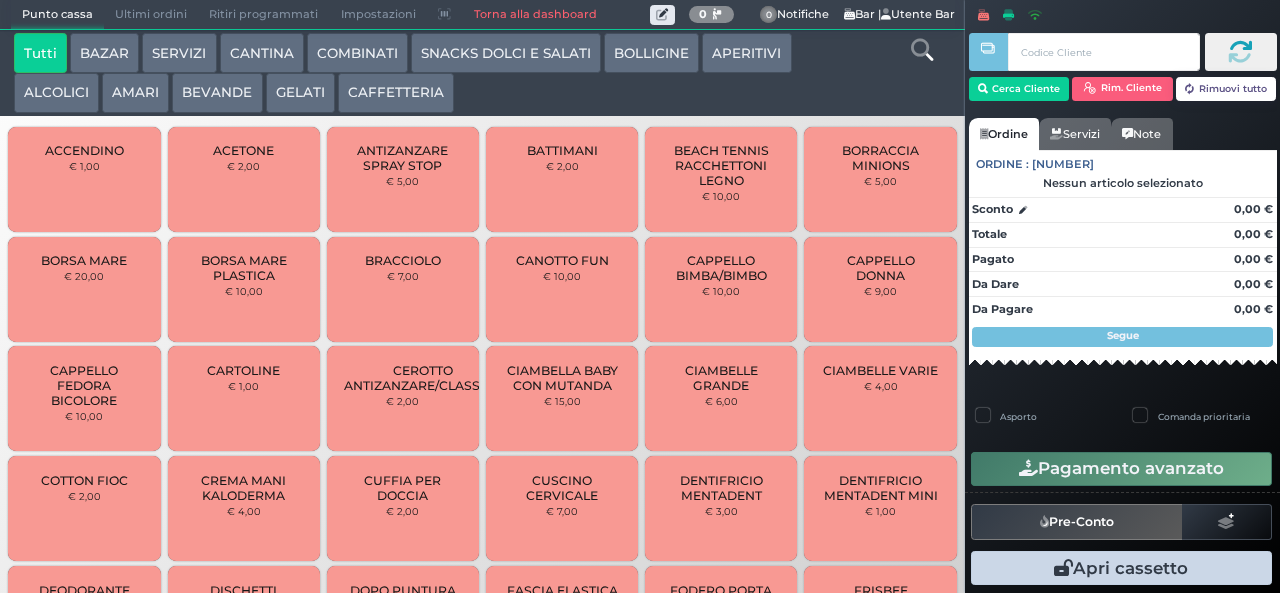 click on "CAFFETTERIA" at bounding box center (396, 93) 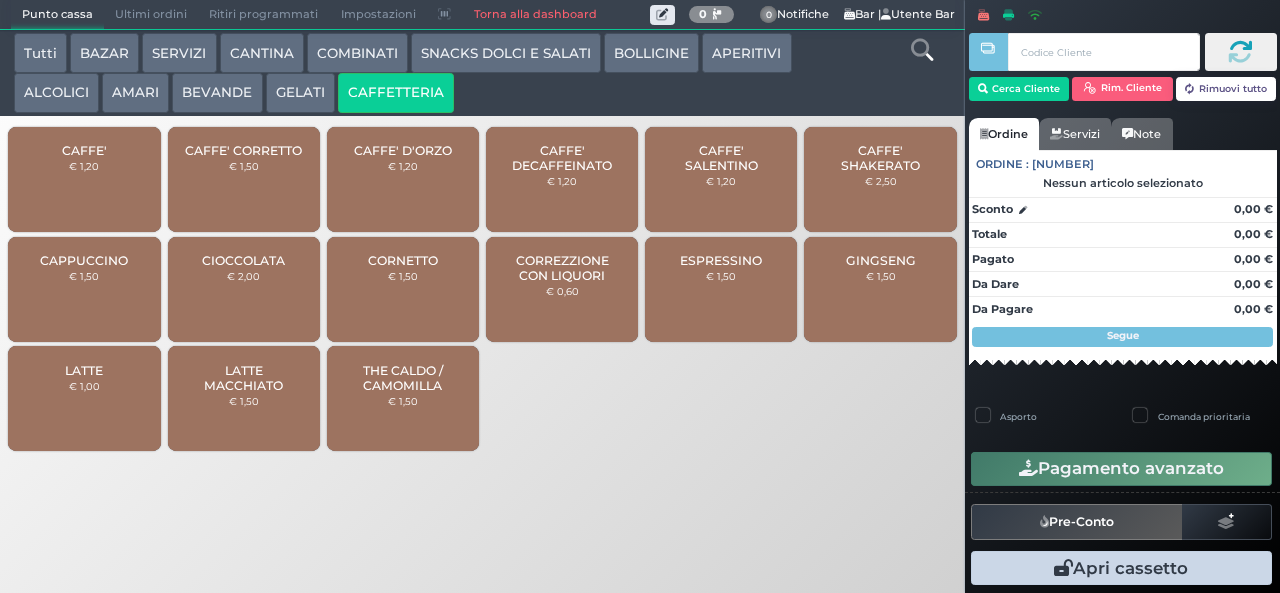 click on "CAFFE'" at bounding box center (84, 150) 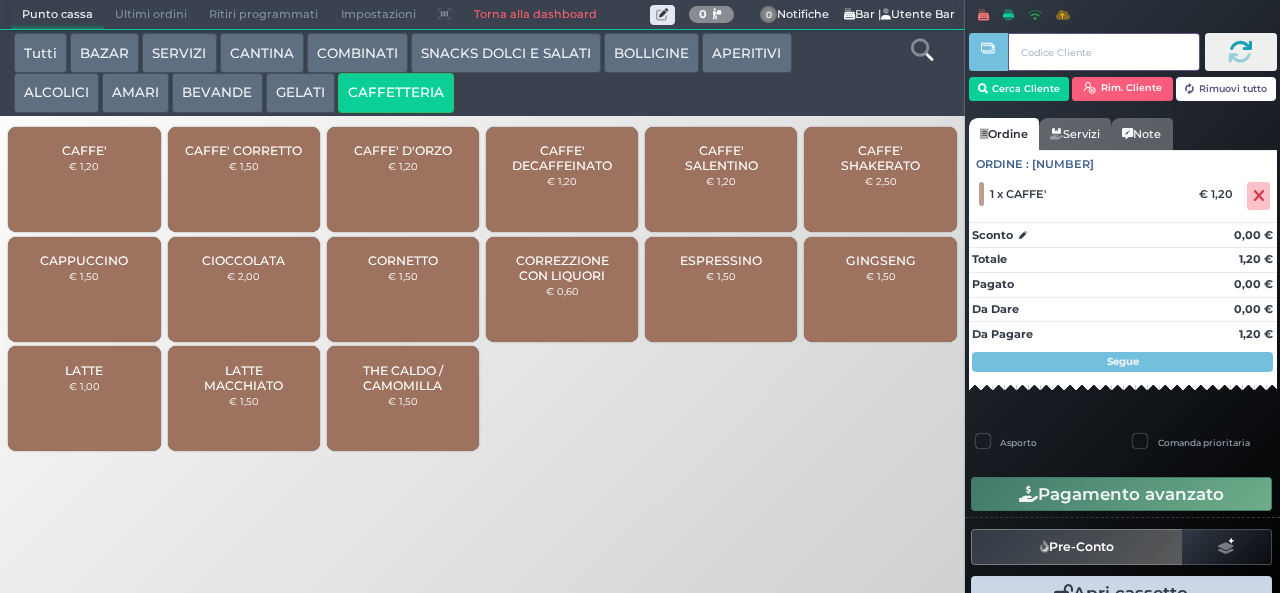 type 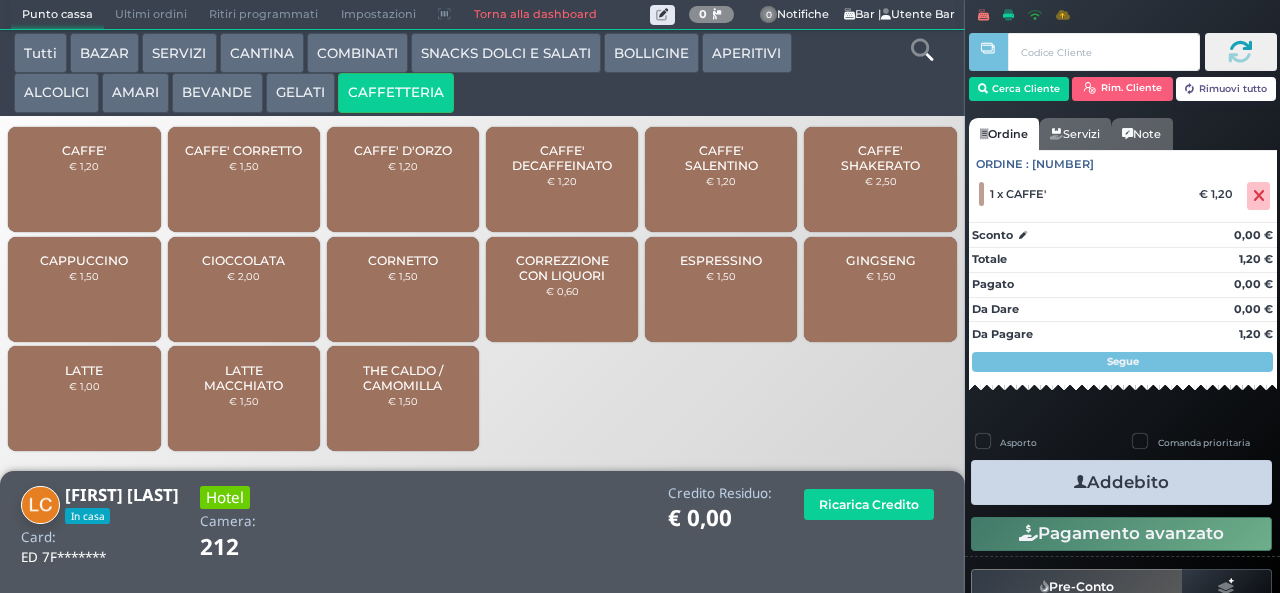 click on "Addebito" at bounding box center (1121, 482) 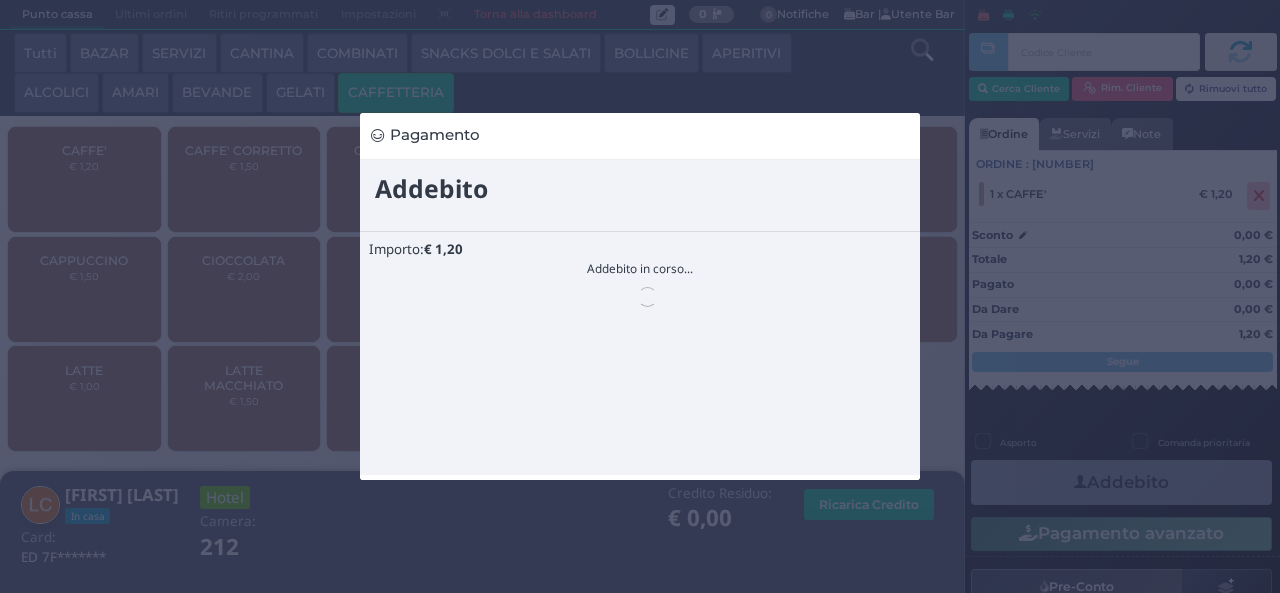 scroll, scrollTop: 0, scrollLeft: 0, axis: both 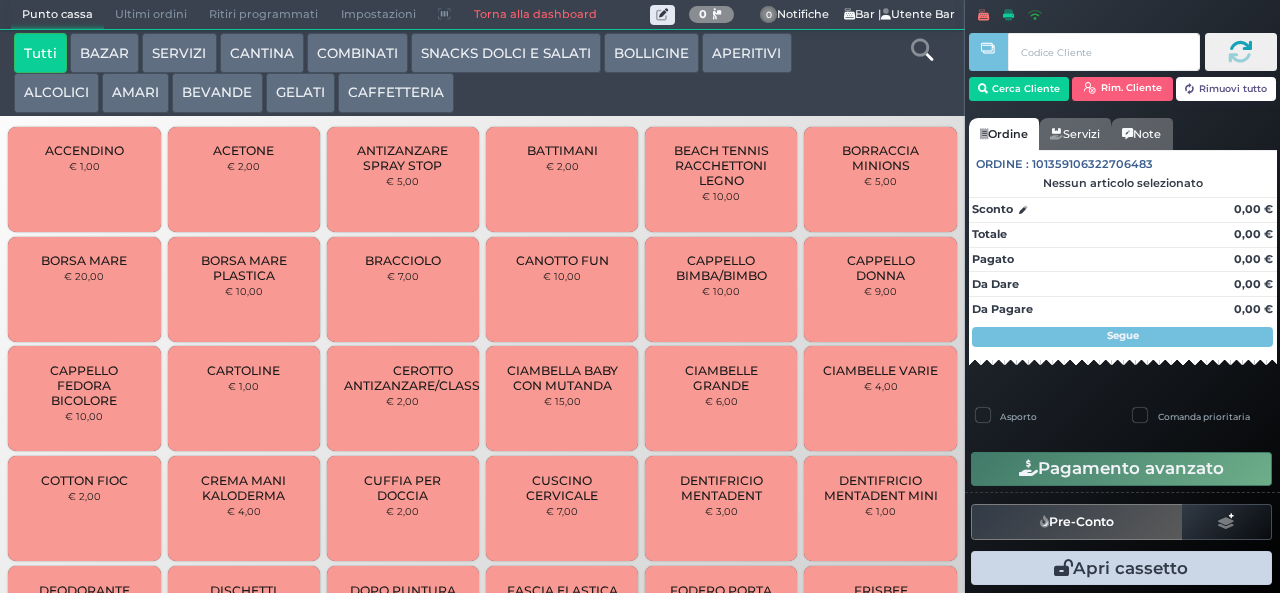 click on "CAFFETTERIA" at bounding box center (396, 93) 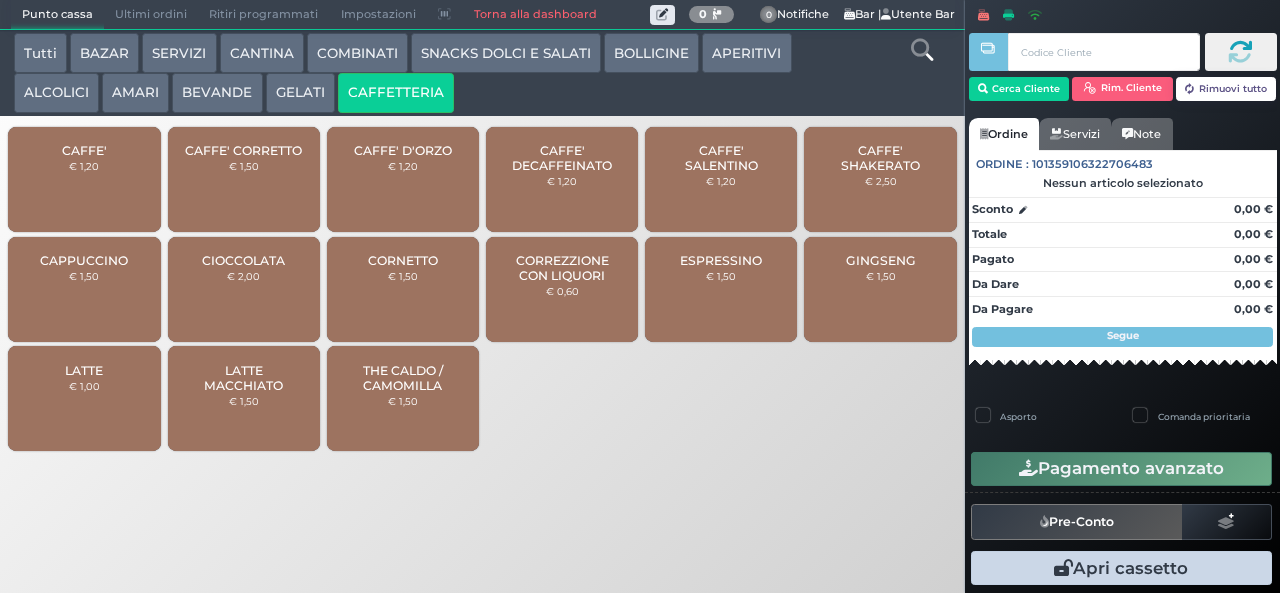 click on "CAFFE'
€ 1,20" at bounding box center (84, 179) 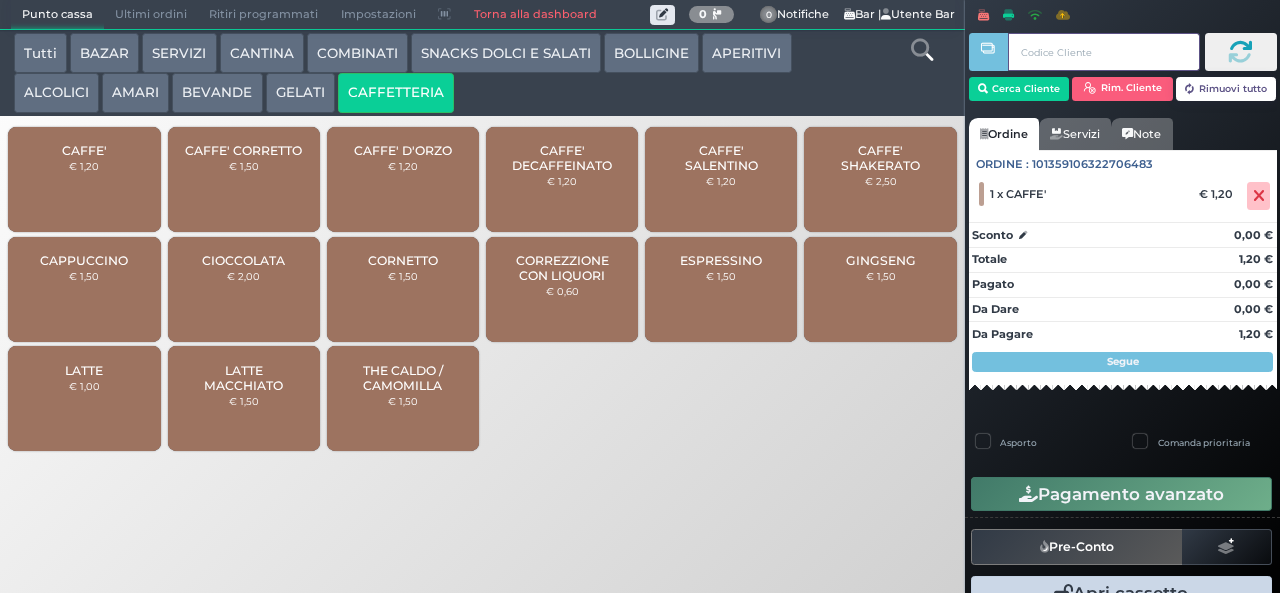 type 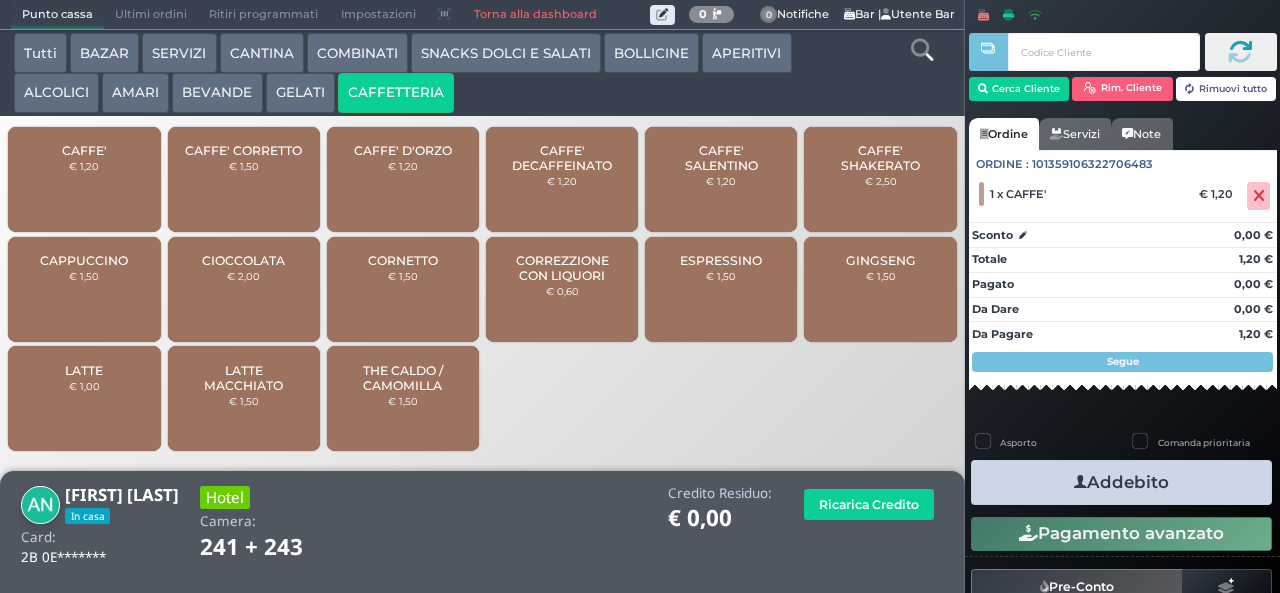click at bounding box center [1080, 482] 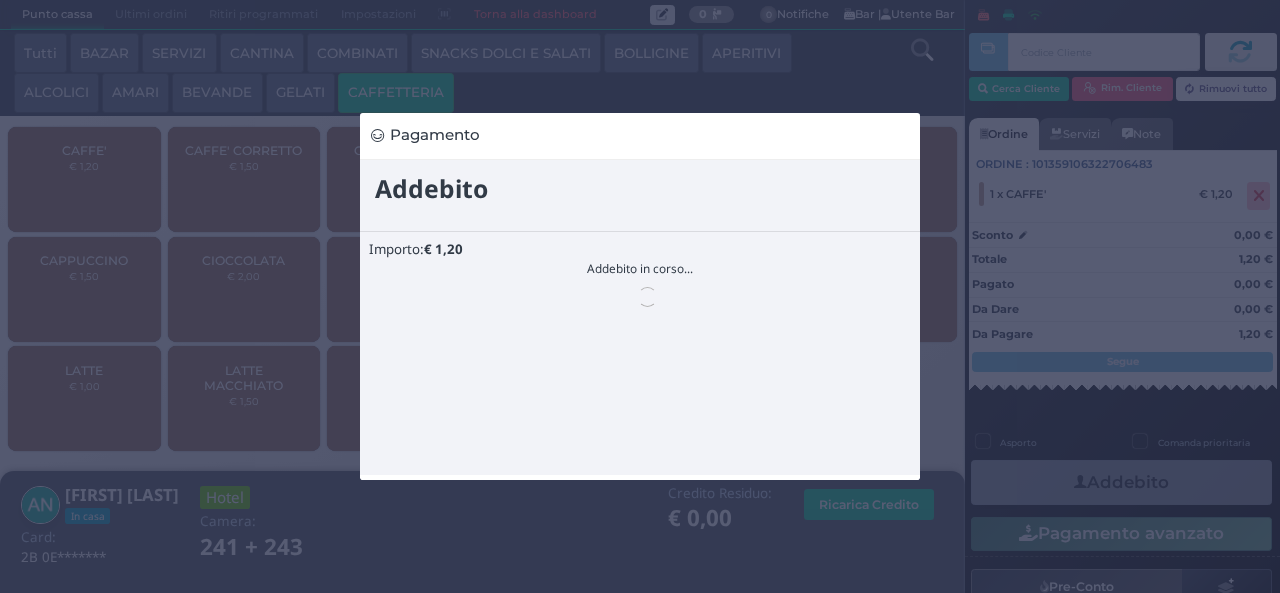 scroll, scrollTop: 0, scrollLeft: 0, axis: both 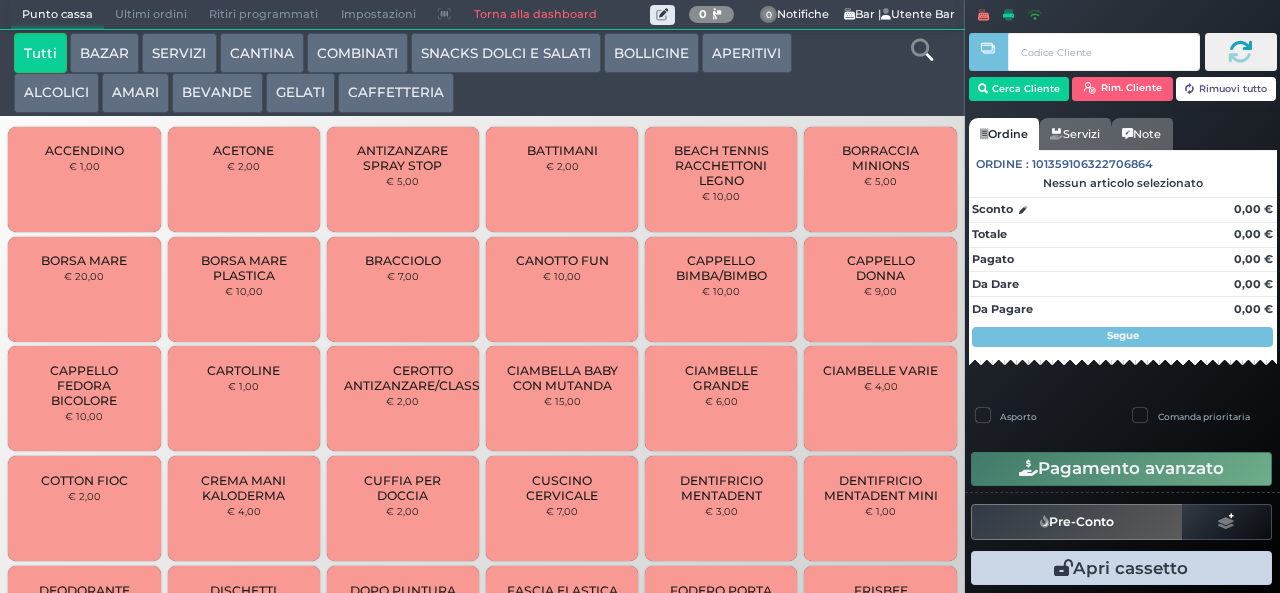 click on "CAFFETTERIA" at bounding box center (396, 93) 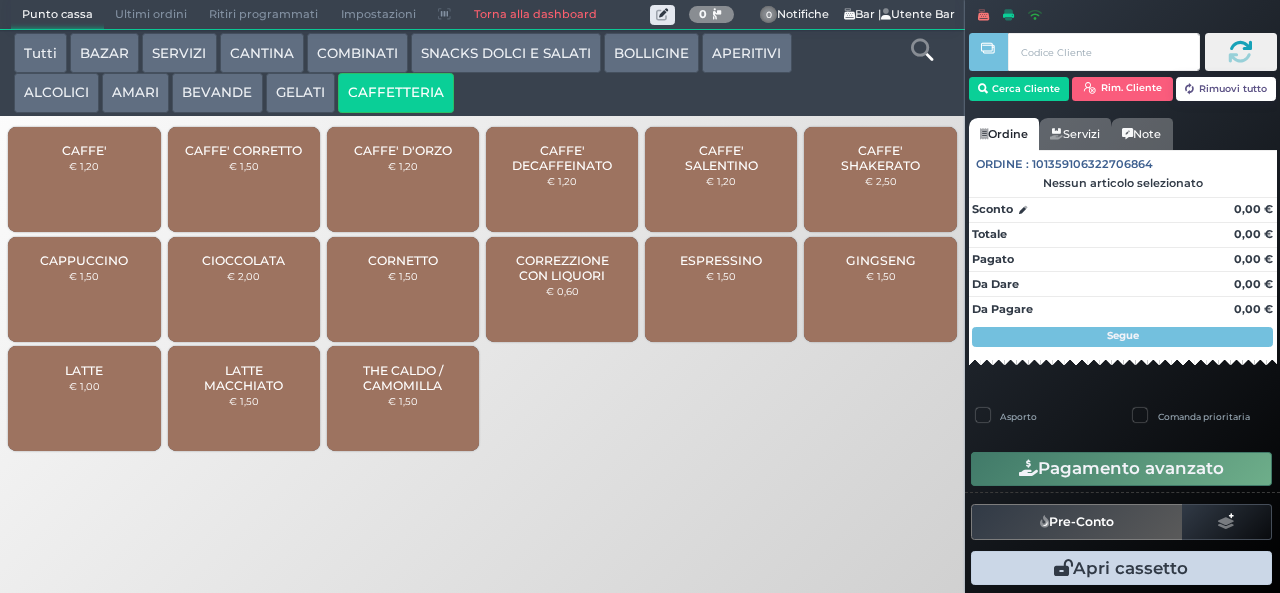 click on "CAFFE'" at bounding box center (84, 150) 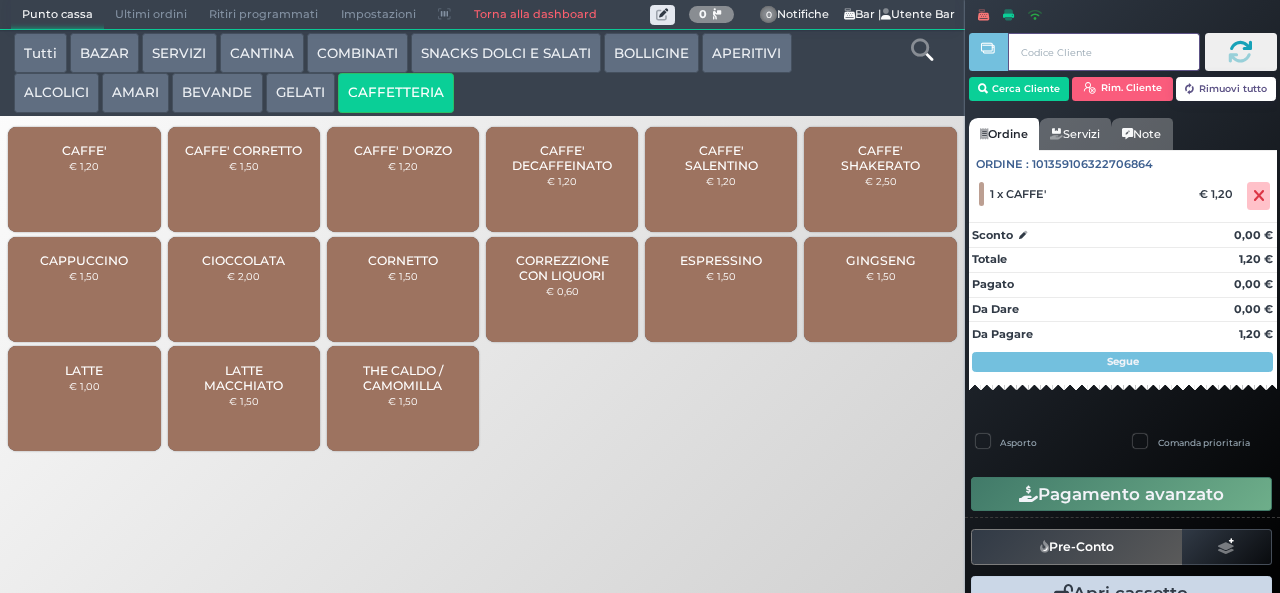 type 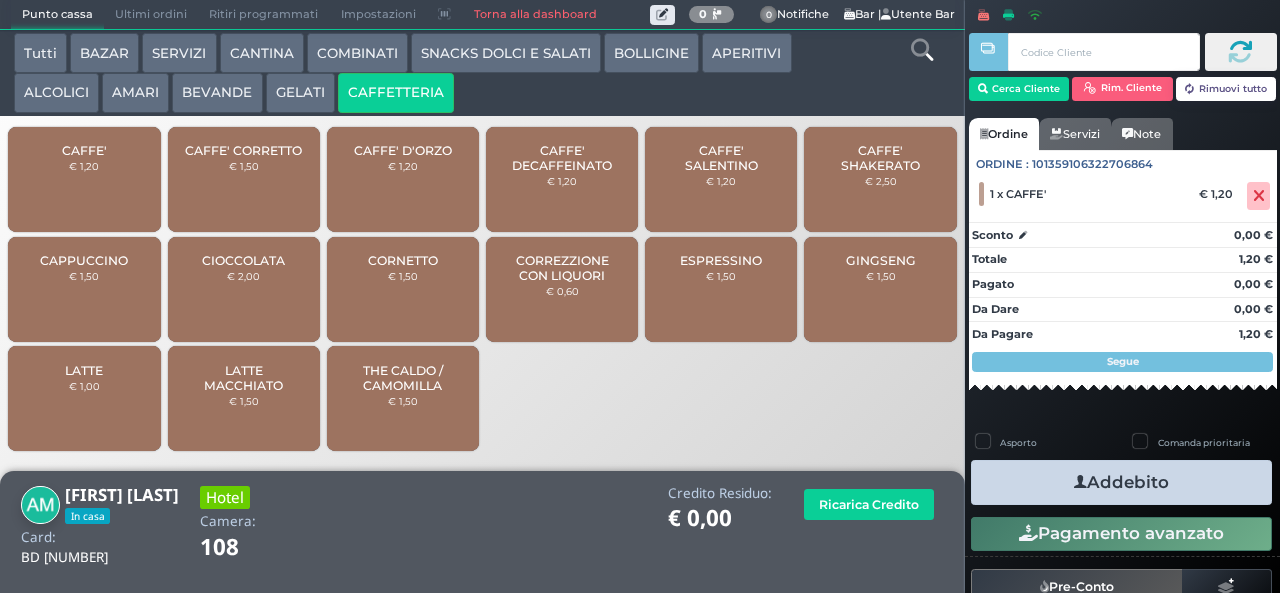 click on "Addebito" at bounding box center (1121, 482) 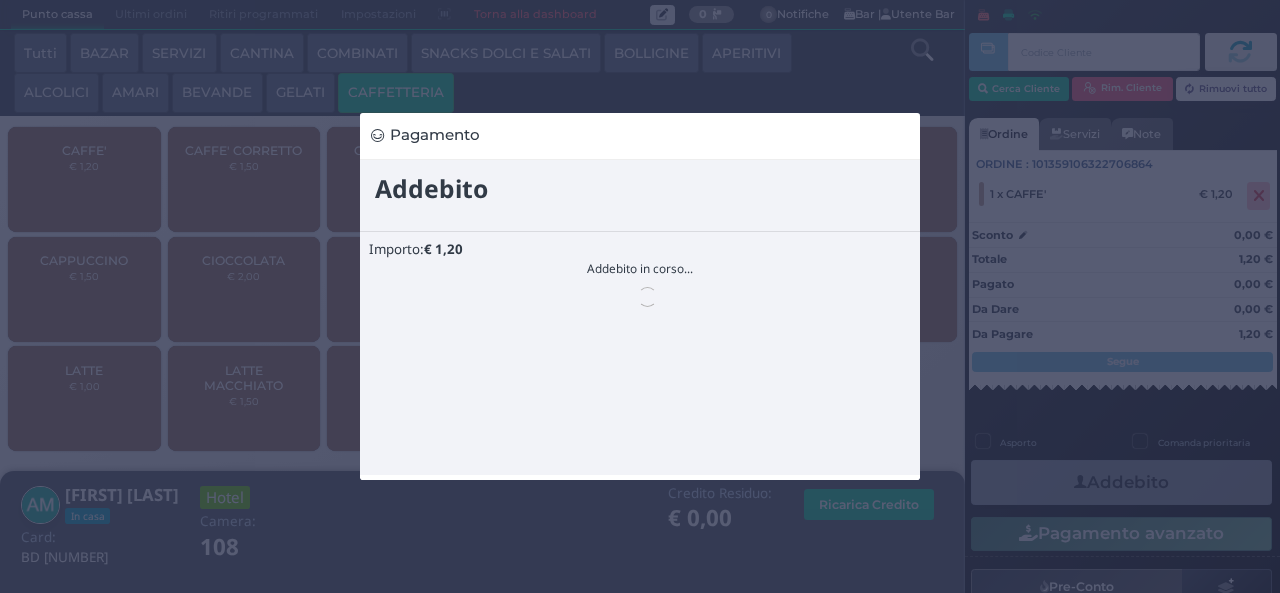 scroll, scrollTop: 0, scrollLeft: 0, axis: both 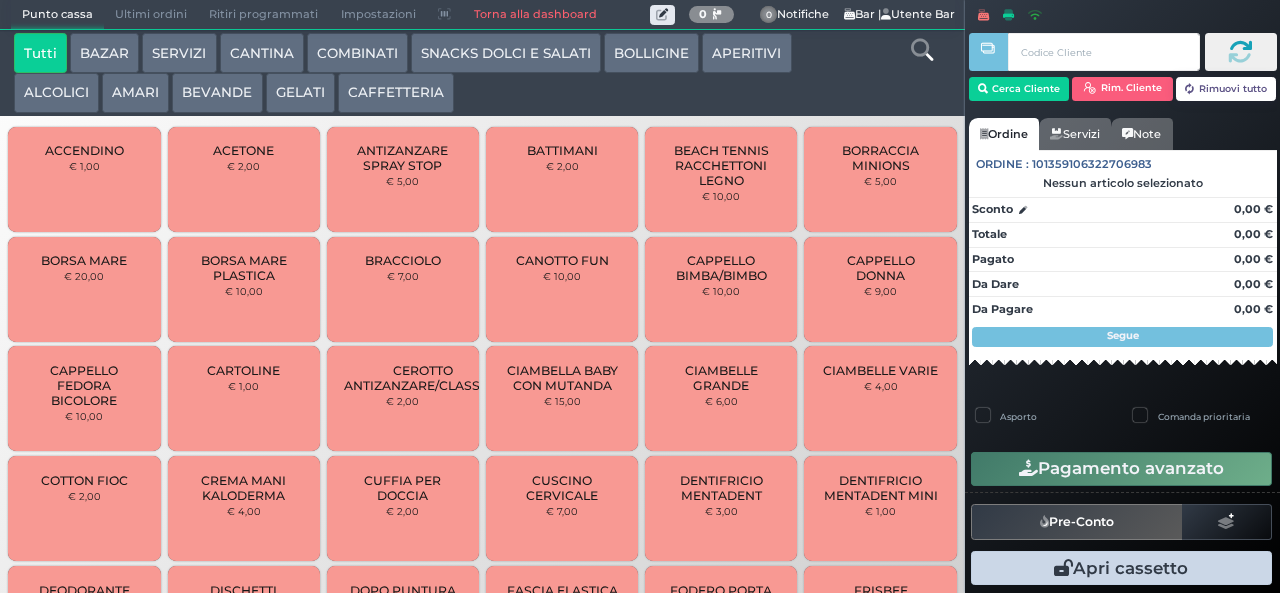 click on "CAFFETTERIA" at bounding box center [396, 93] 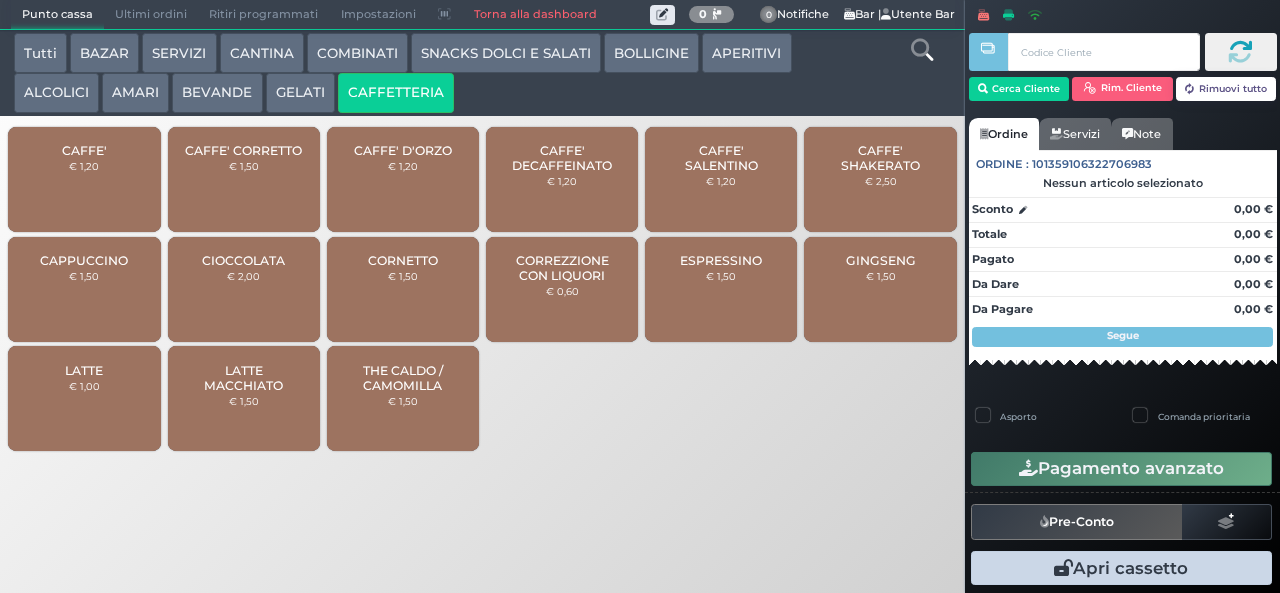 click on "CAFFE'
€ 1,20" at bounding box center [84, 179] 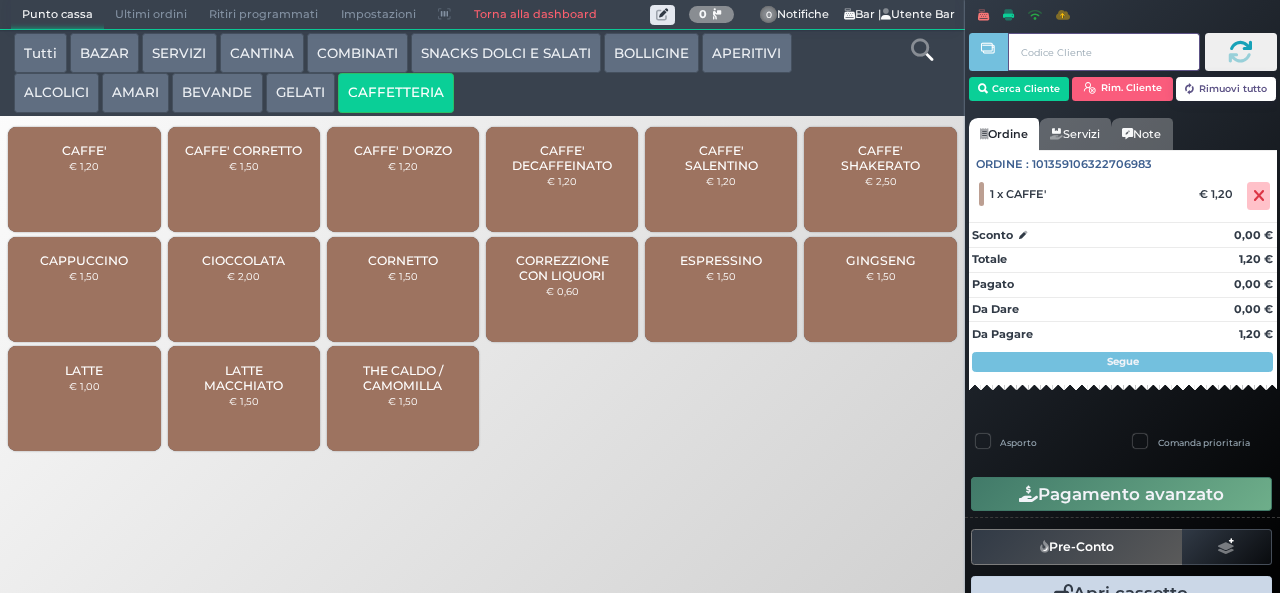 type 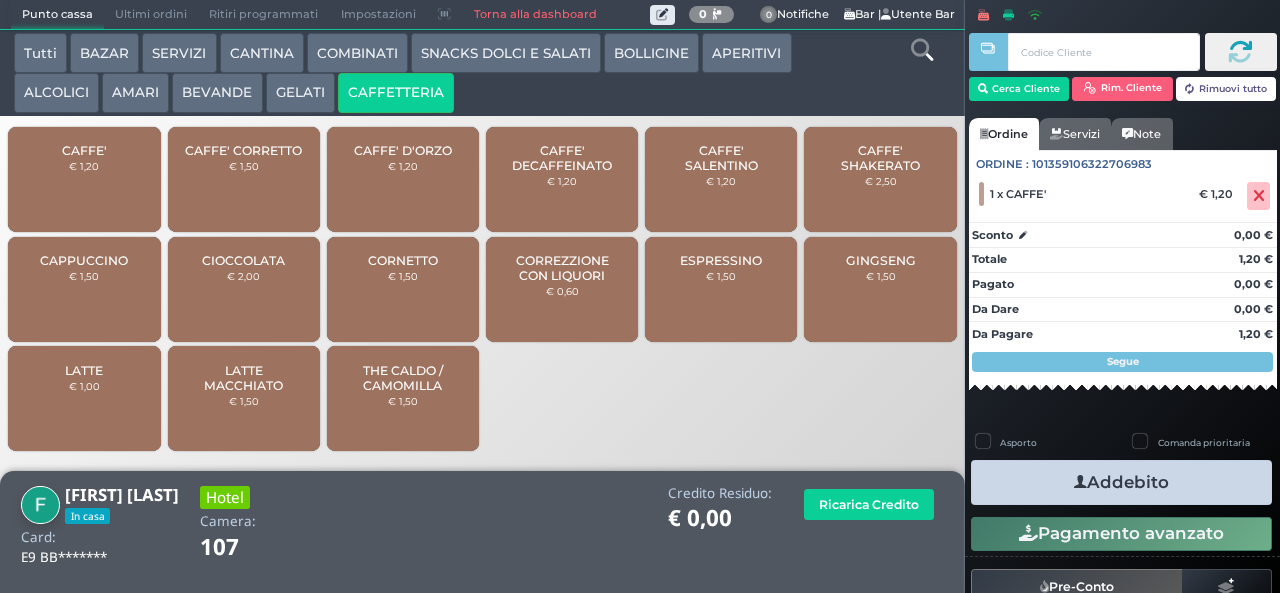 click on "Addebito" at bounding box center (1121, 482) 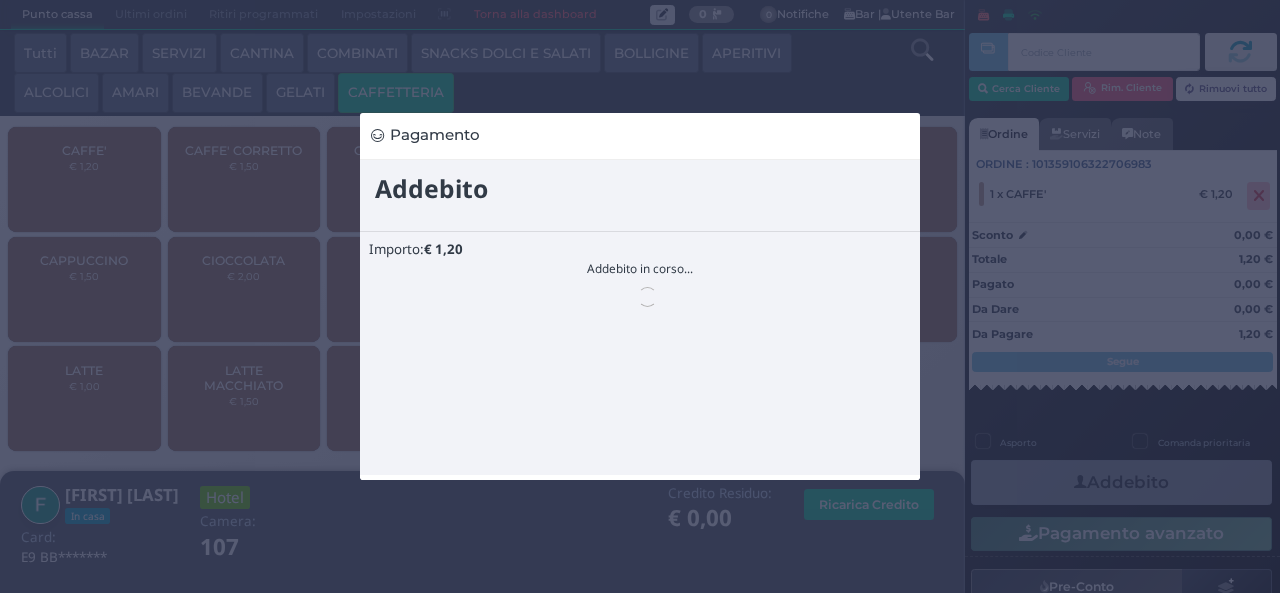 scroll, scrollTop: 0, scrollLeft: 0, axis: both 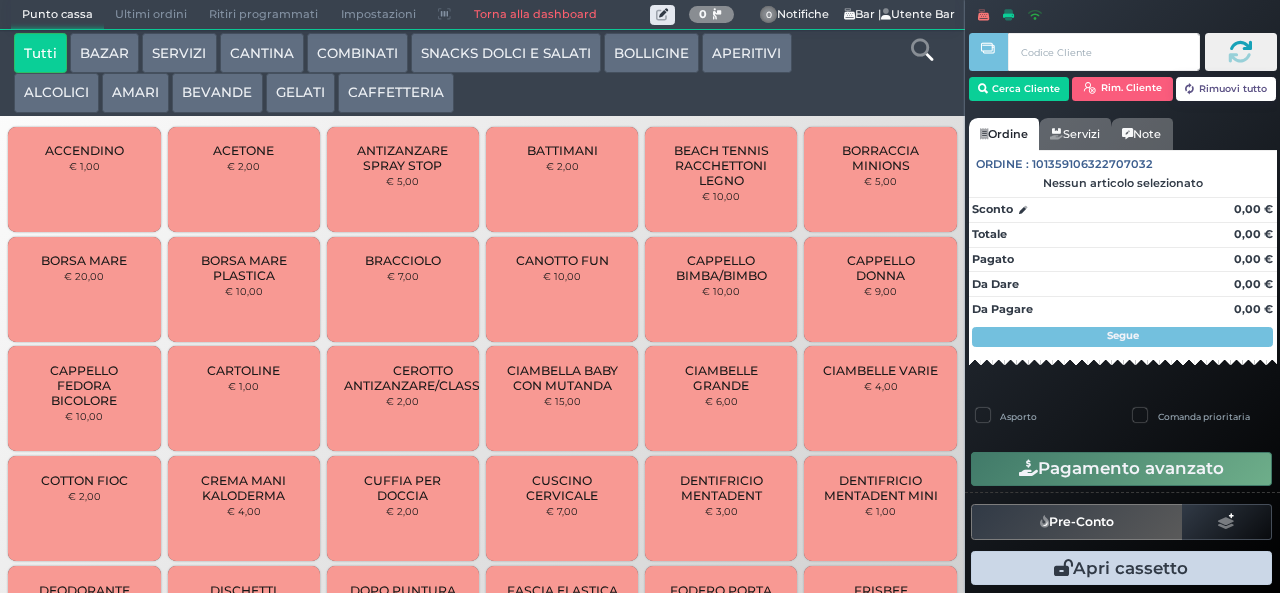 click on "BEVANDE" at bounding box center (217, 93) 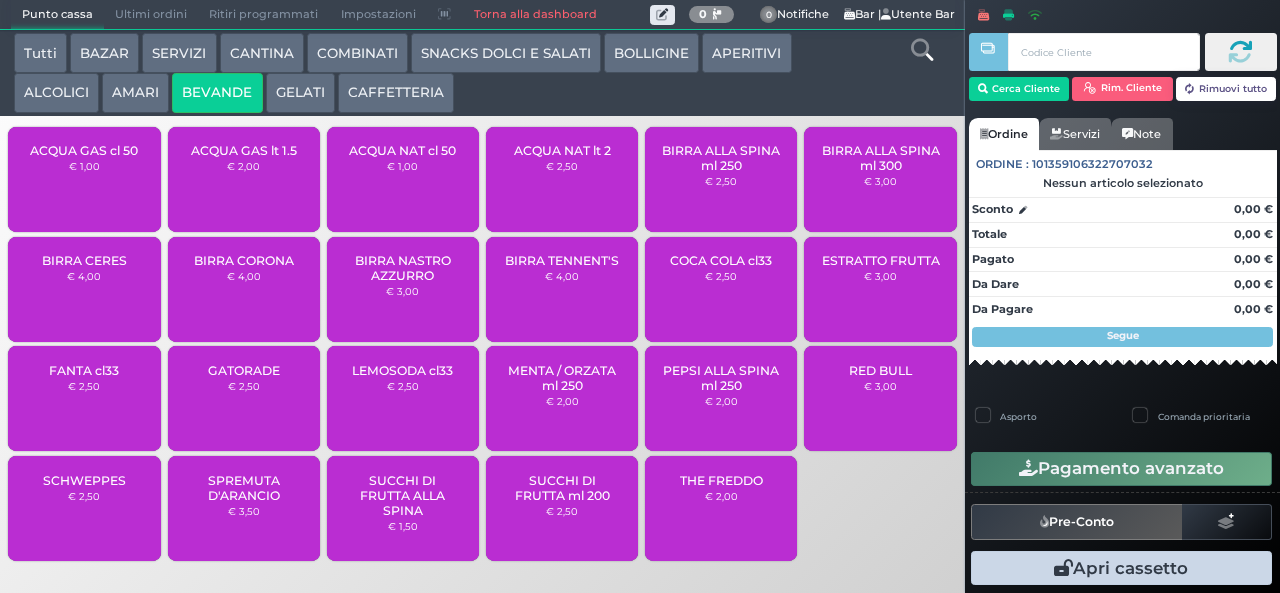 click on "€ 1,00" at bounding box center [402, 166] 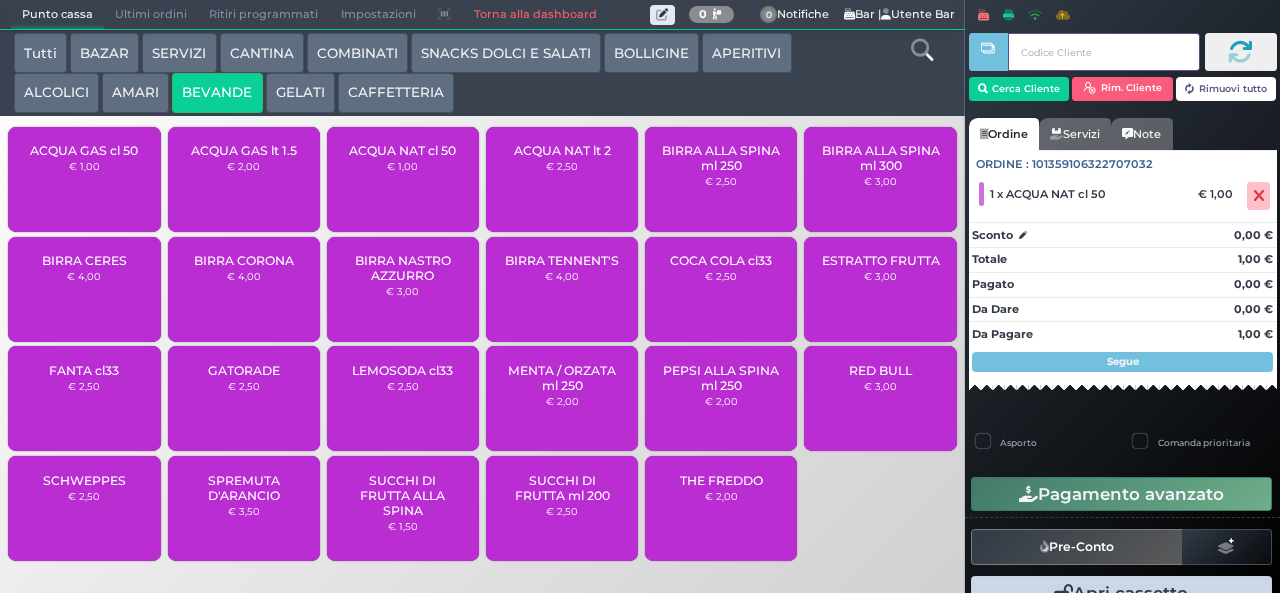 type 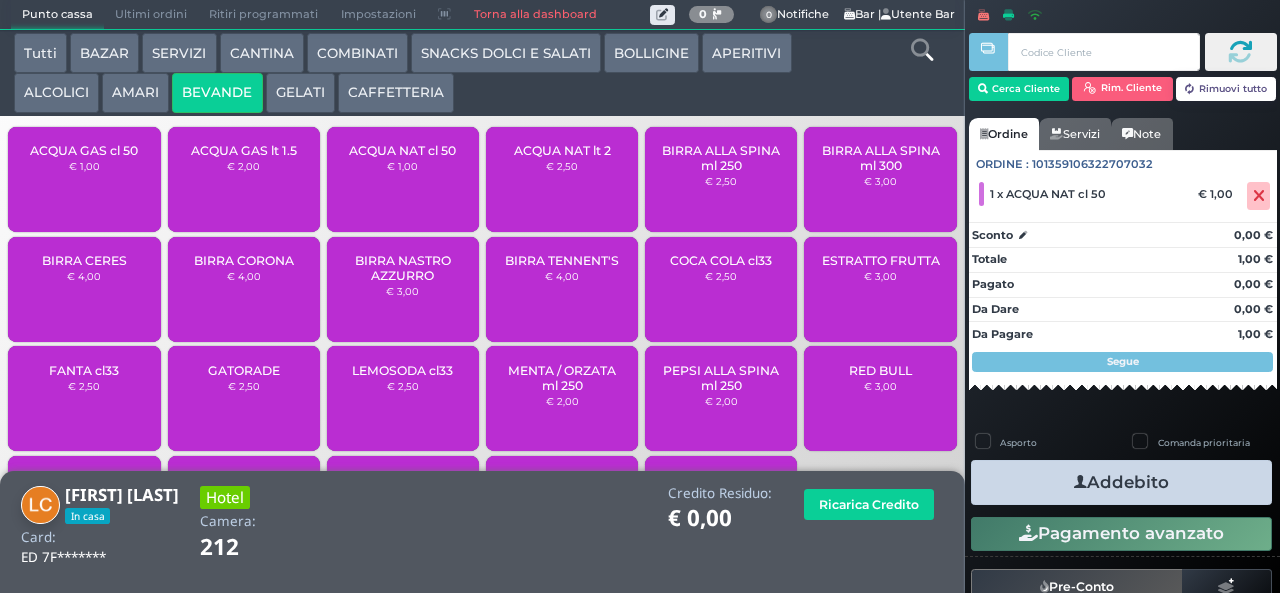 click on "Addebito" at bounding box center (1121, 482) 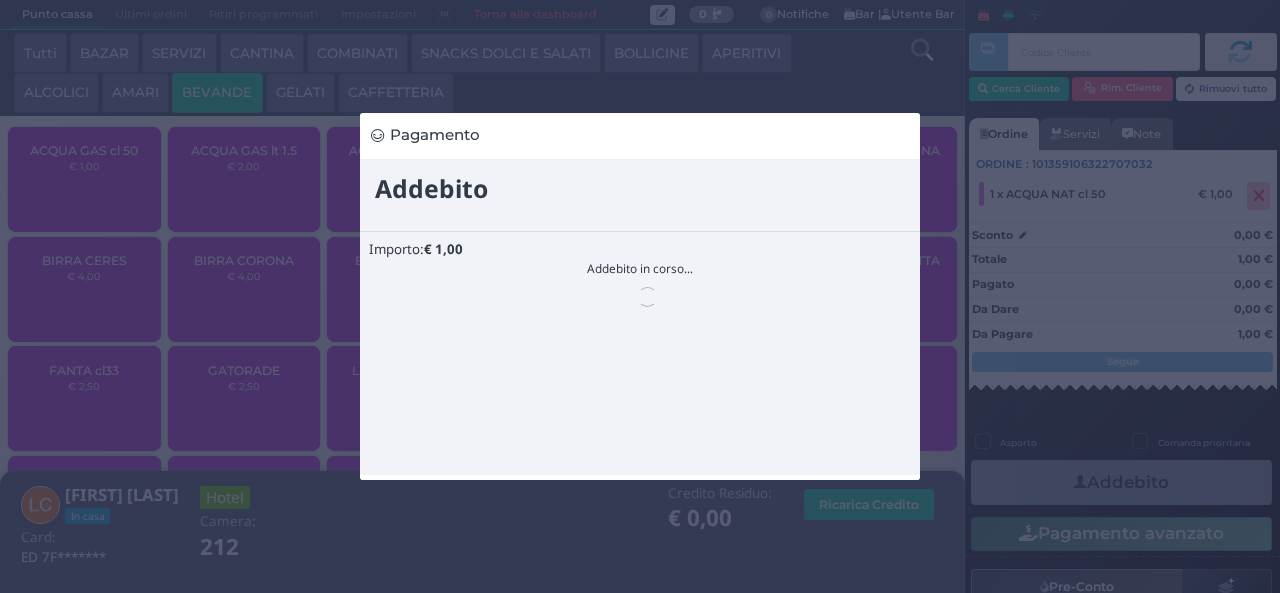 scroll, scrollTop: 0, scrollLeft: 0, axis: both 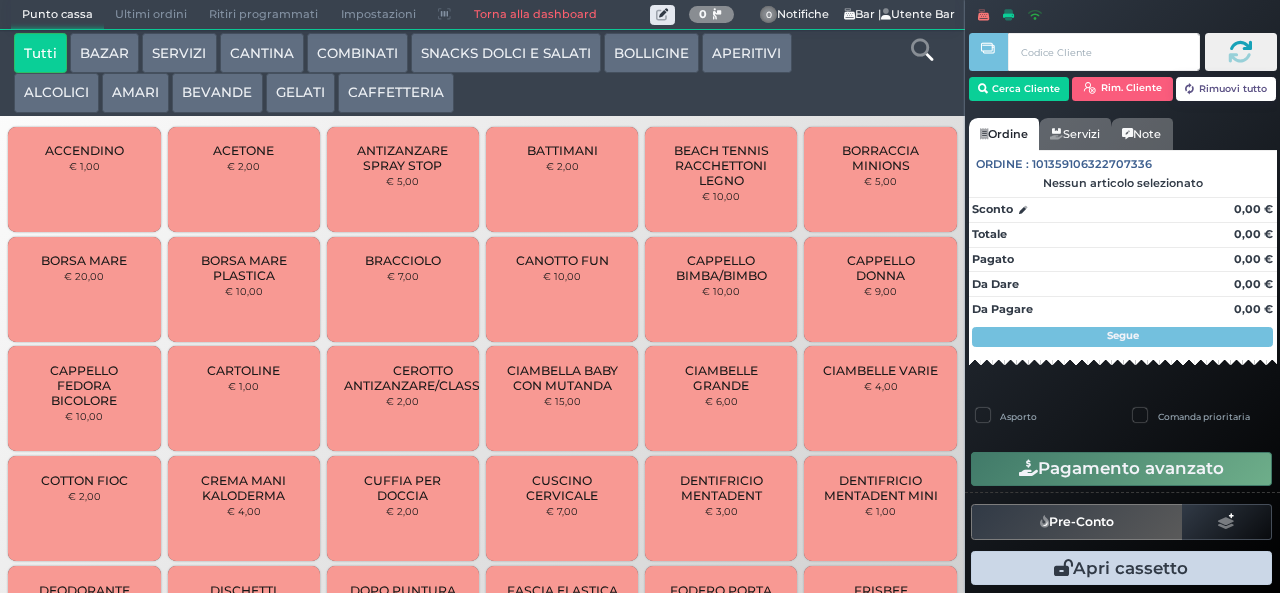 click on "CAFFETTERIA" at bounding box center [396, 93] 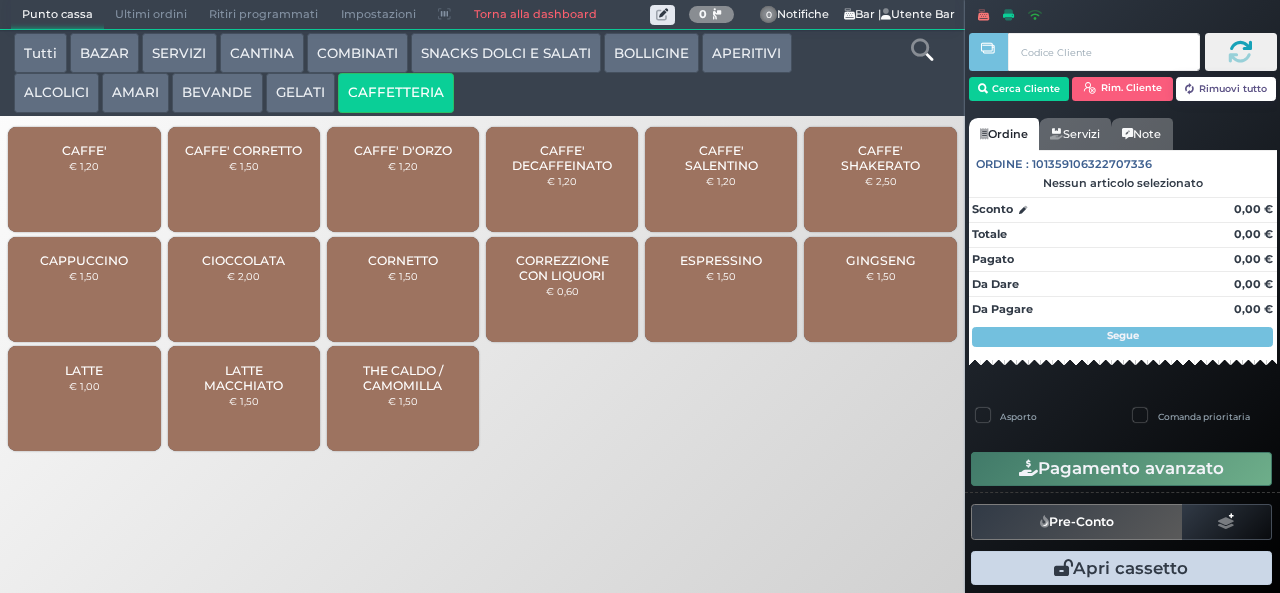 click on "CAFFE'" at bounding box center (84, 150) 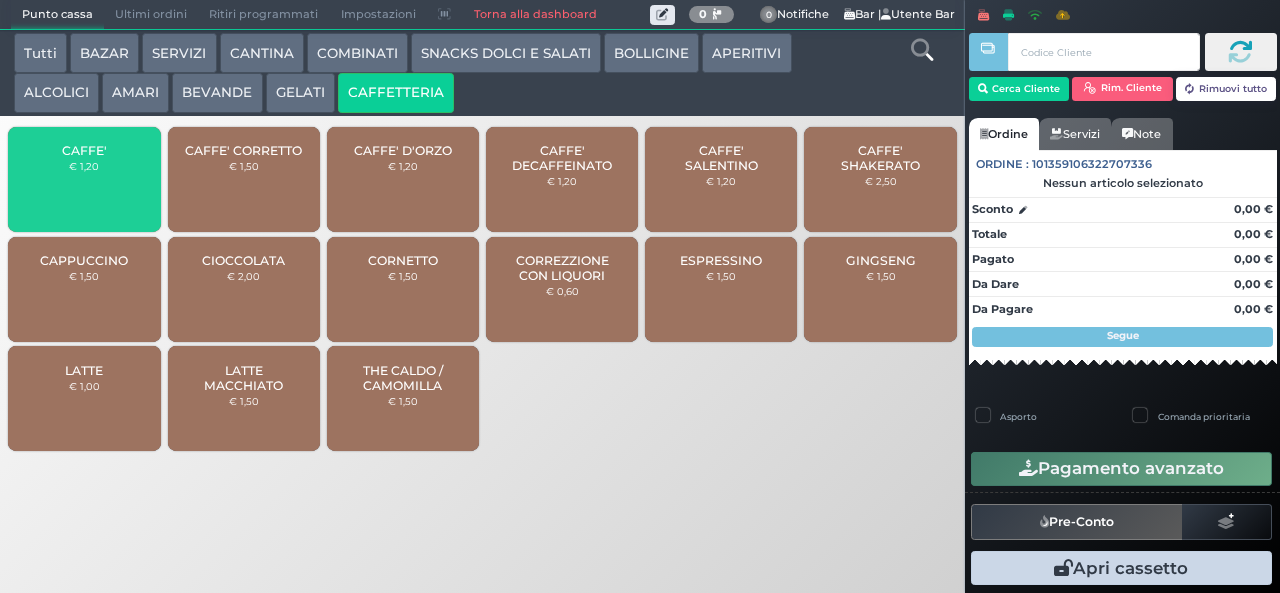 click on "CAFFE'" at bounding box center [84, 150] 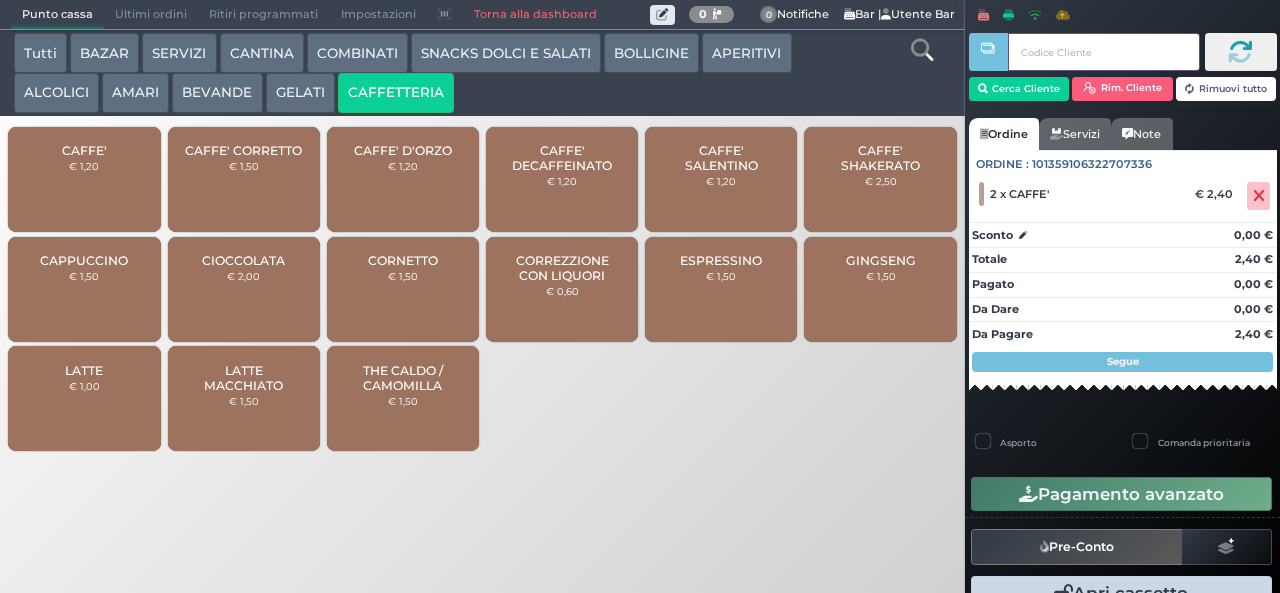 type 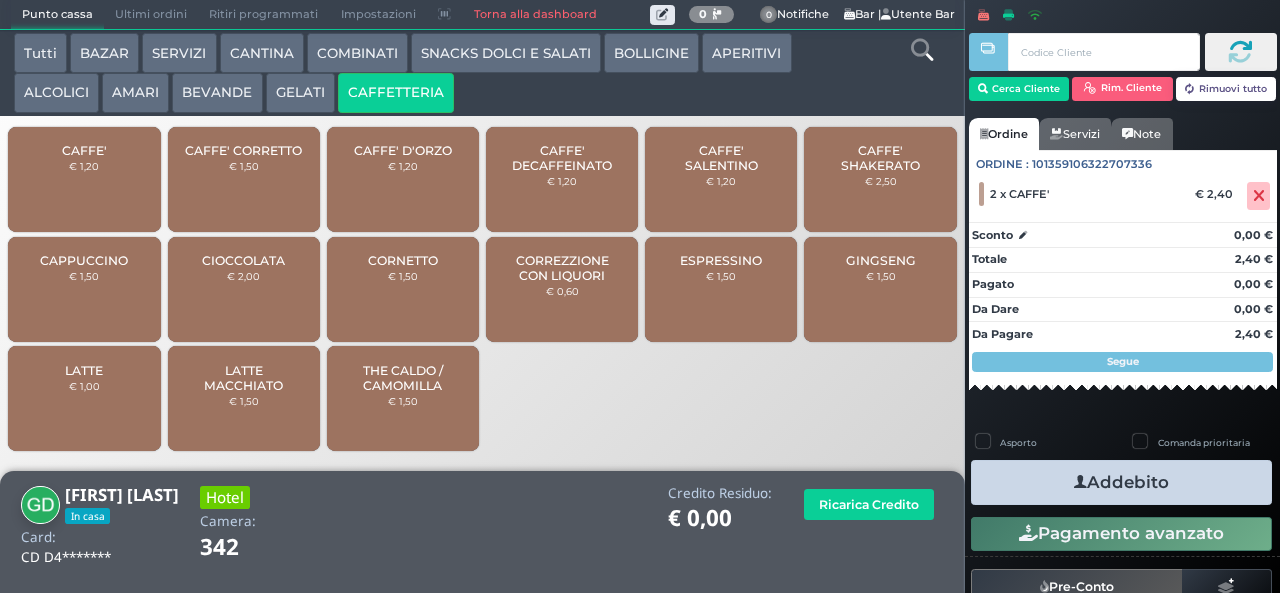 click at bounding box center (1080, 482) 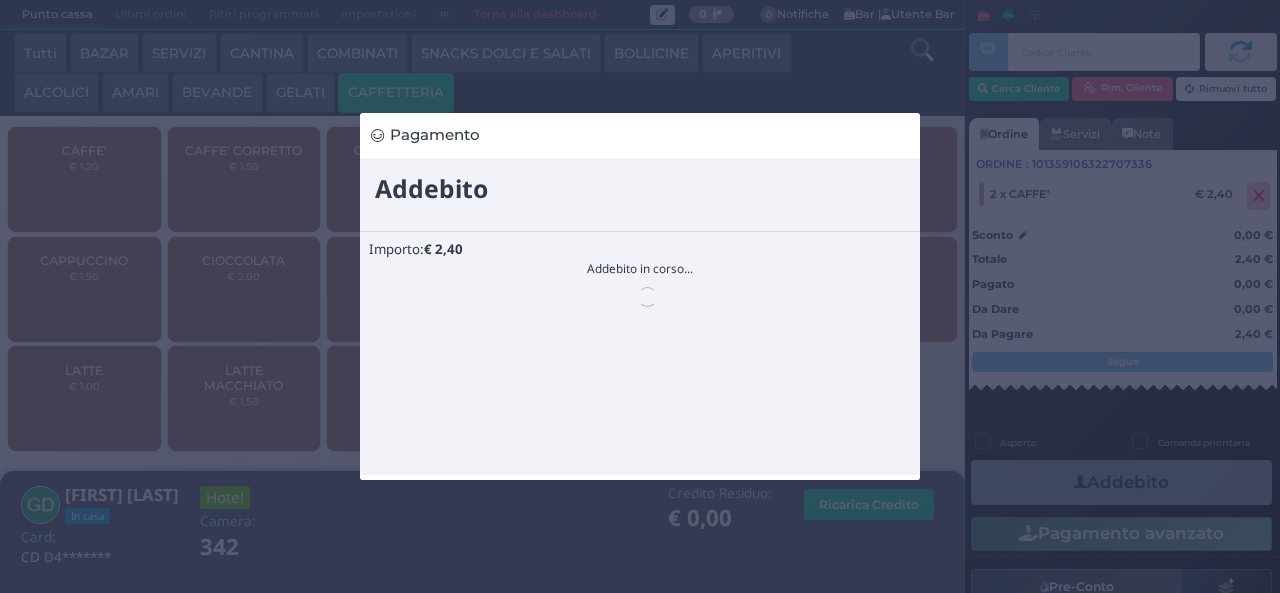 scroll, scrollTop: 0, scrollLeft: 0, axis: both 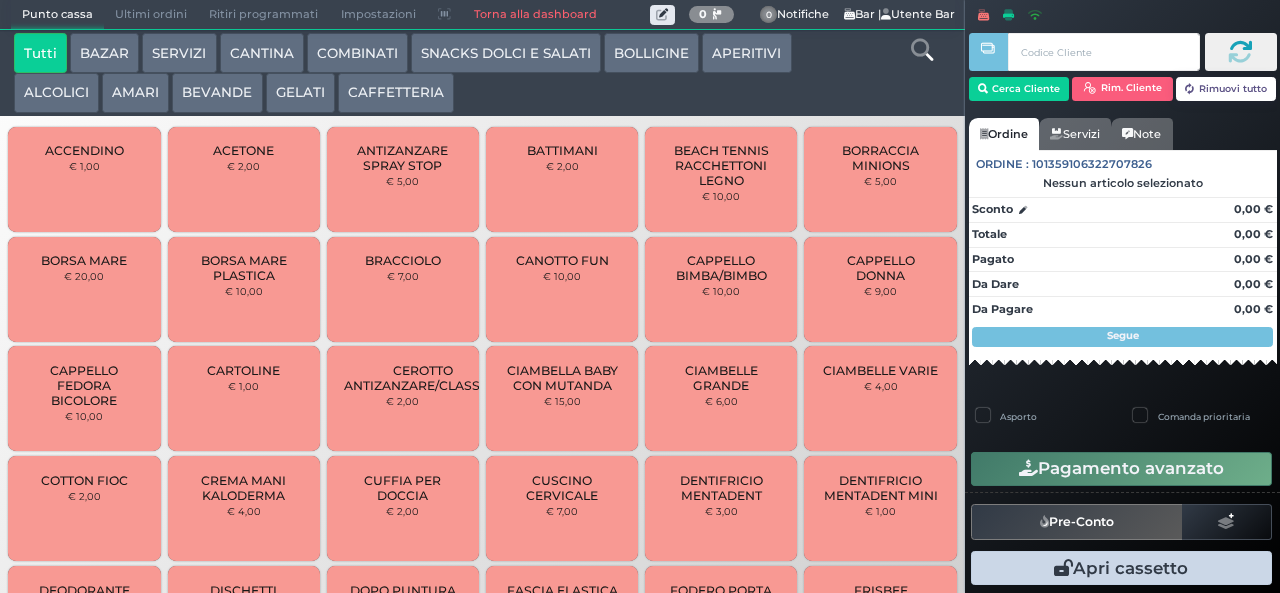 click on "CAFFETTERIA" at bounding box center (396, 93) 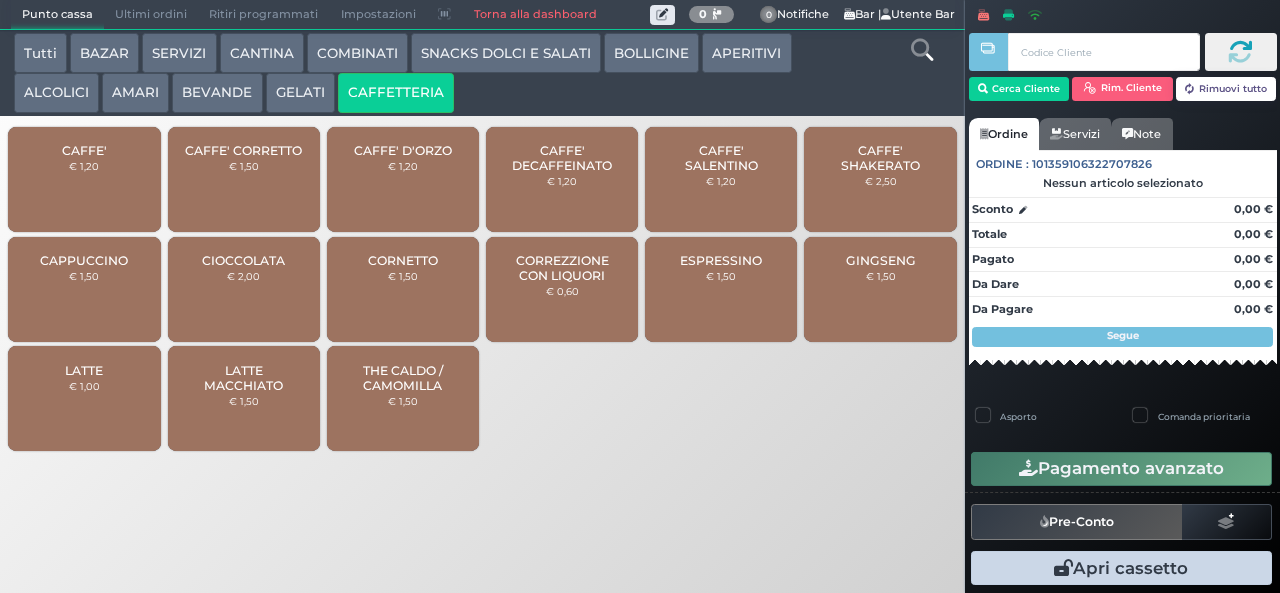 click on "CAFFE'" at bounding box center (84, 150) 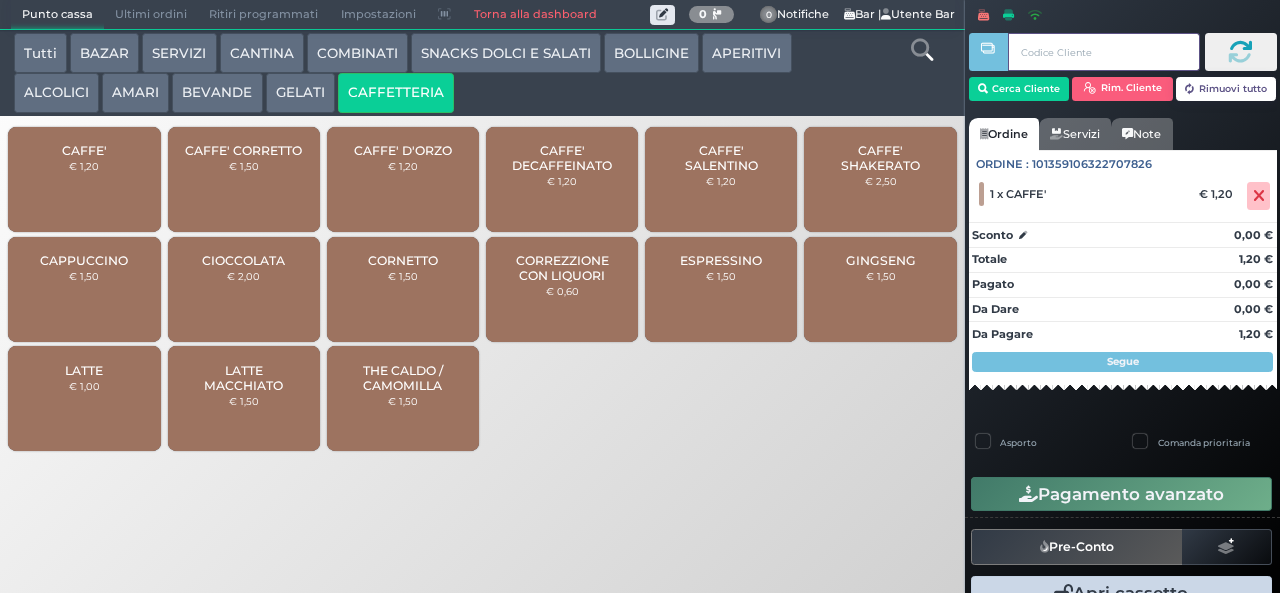 type 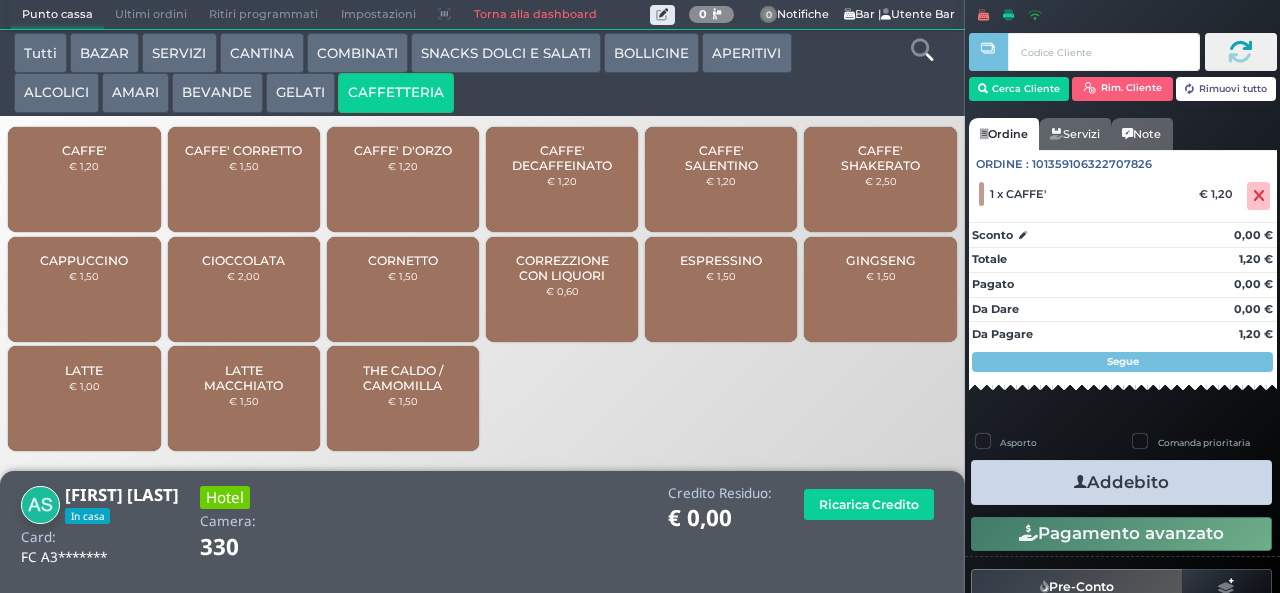 click on "Addebito" at bounding box center [1121, 482] 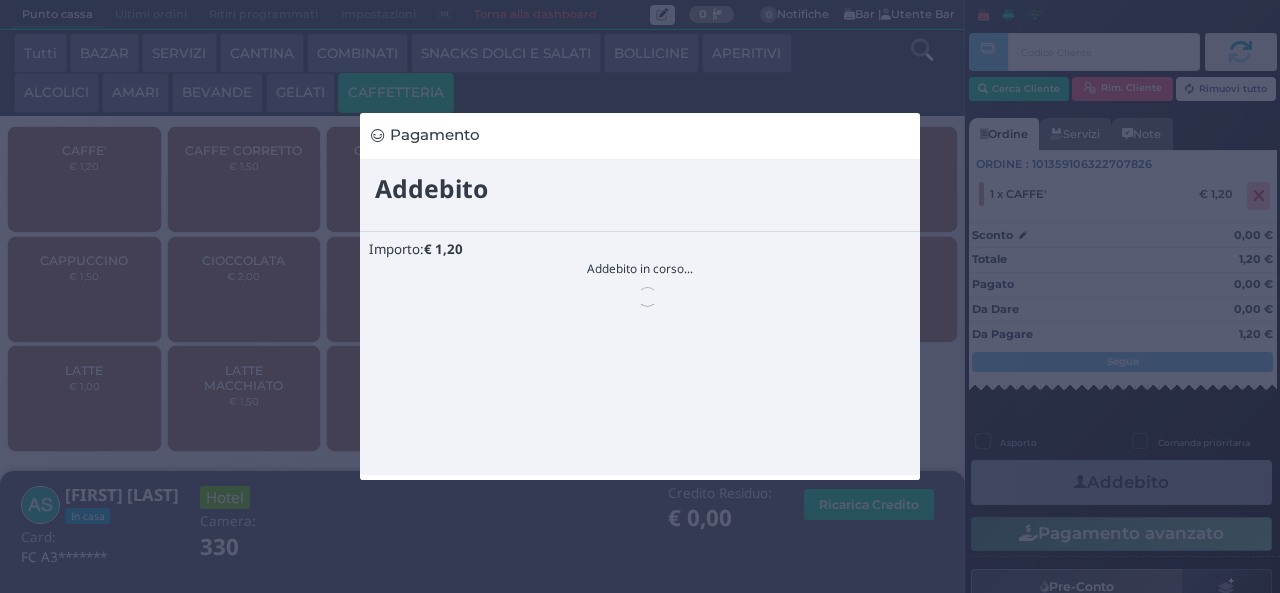 scroll, scrollTop: 0, scrollLeft: 0, axis: both 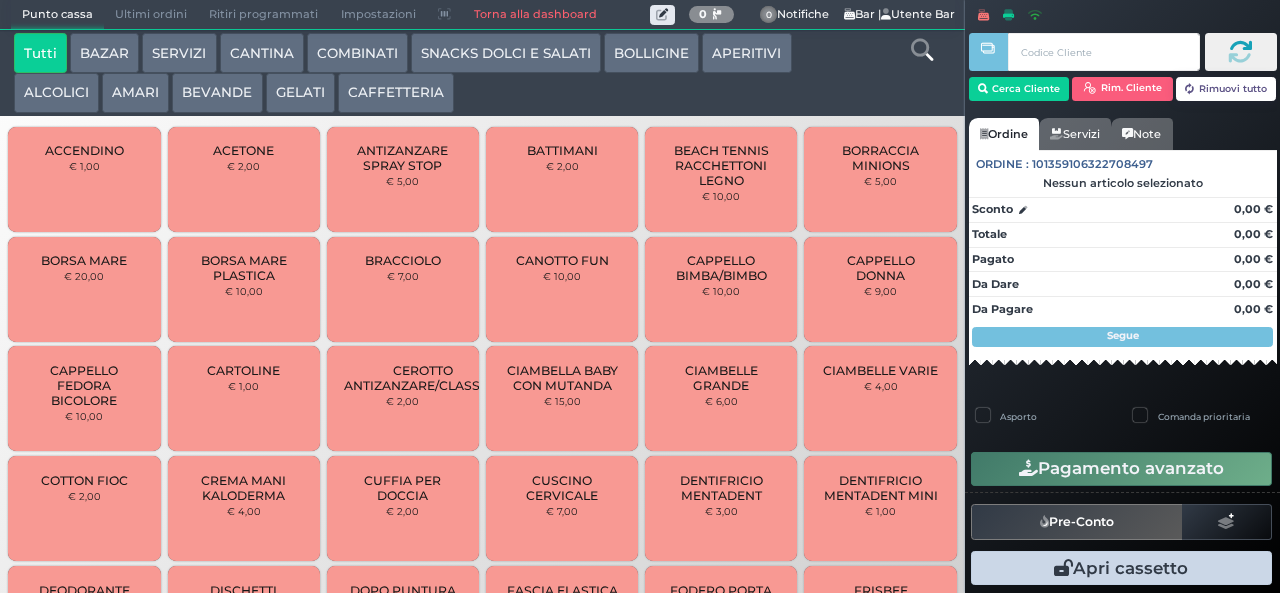 click on "BEVANDE" at bounding box center (217, 93) 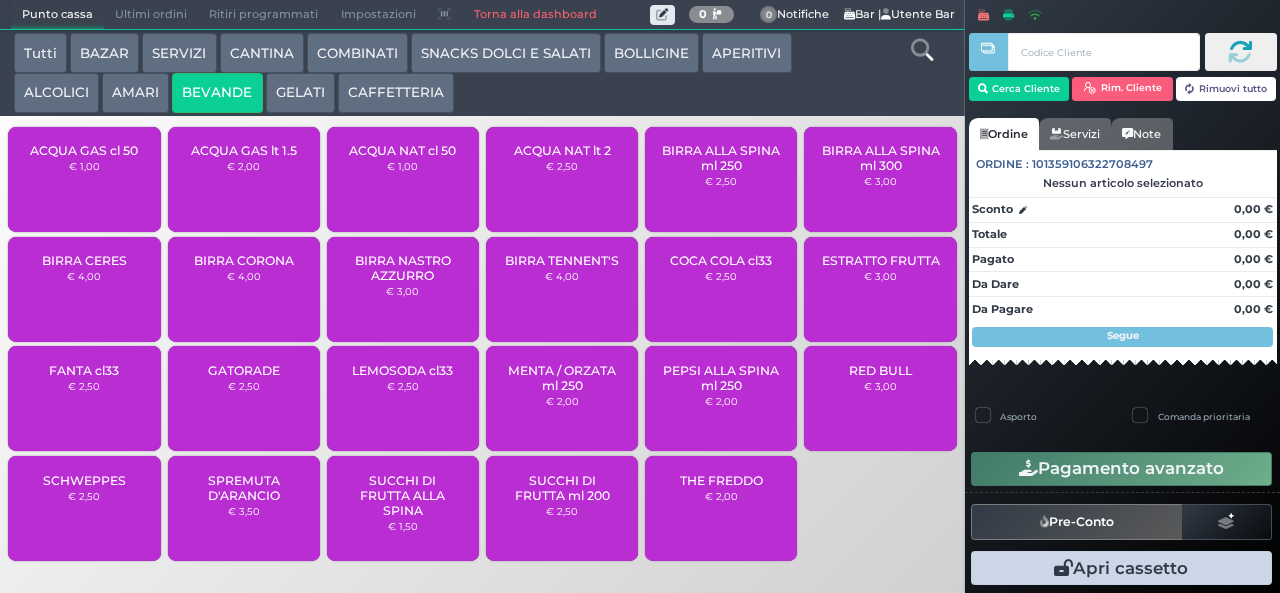 click on "ACQUA NAT cl 50" at bounding box center [402, 150] 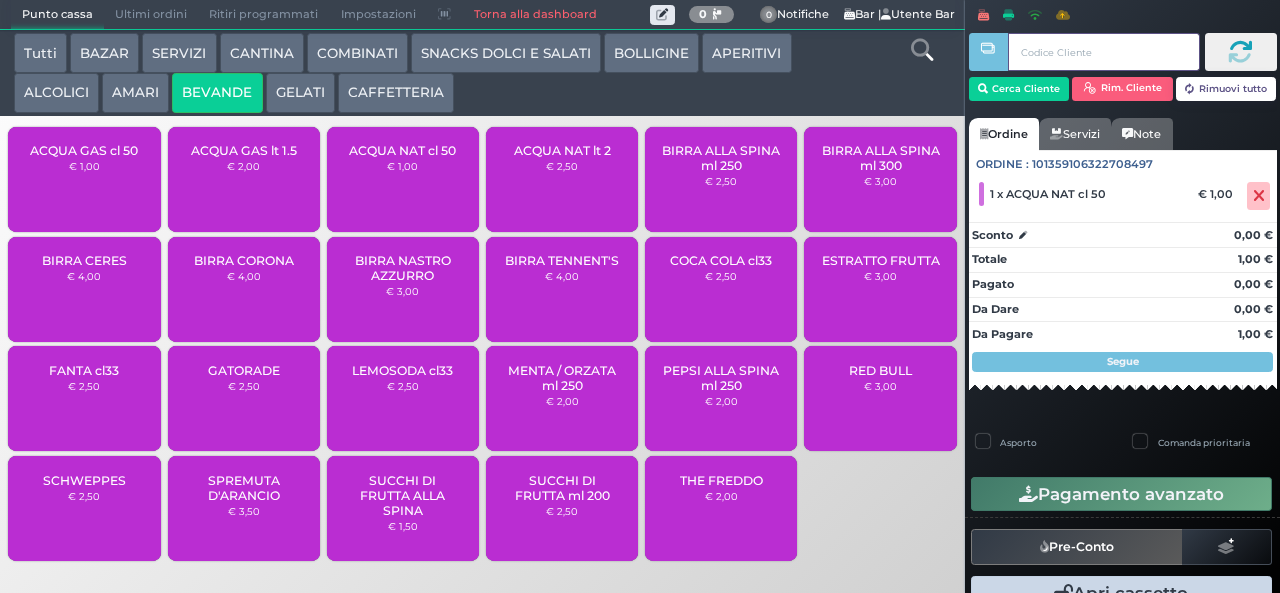 type 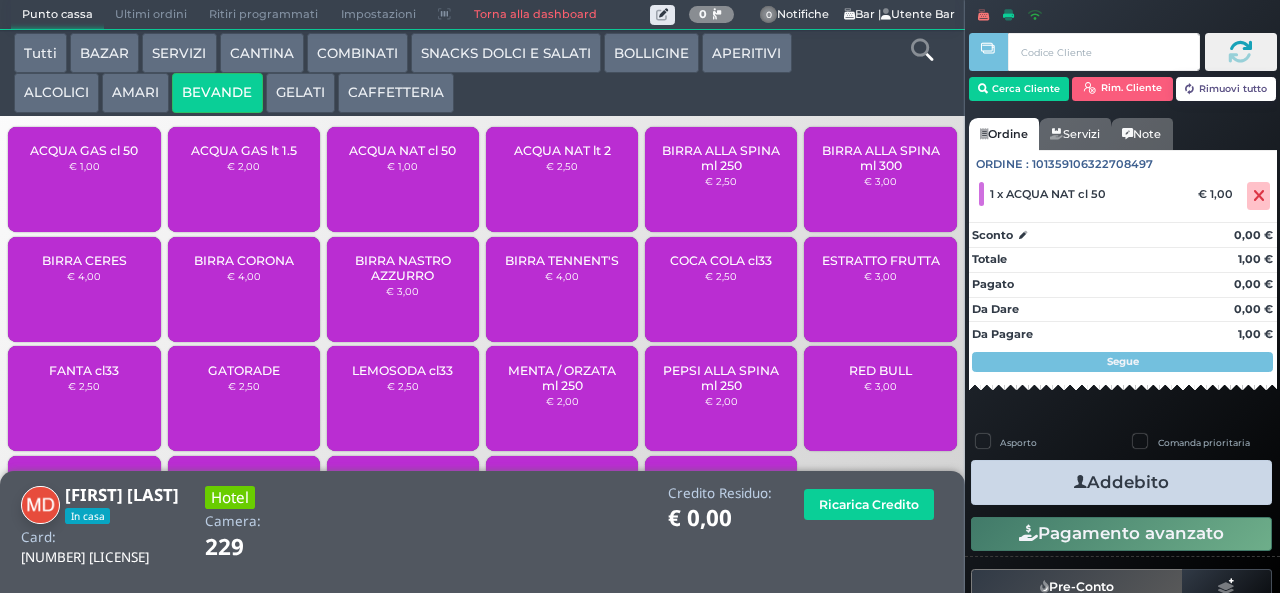 click on "Addebito" at bounding box center [1121, 482] 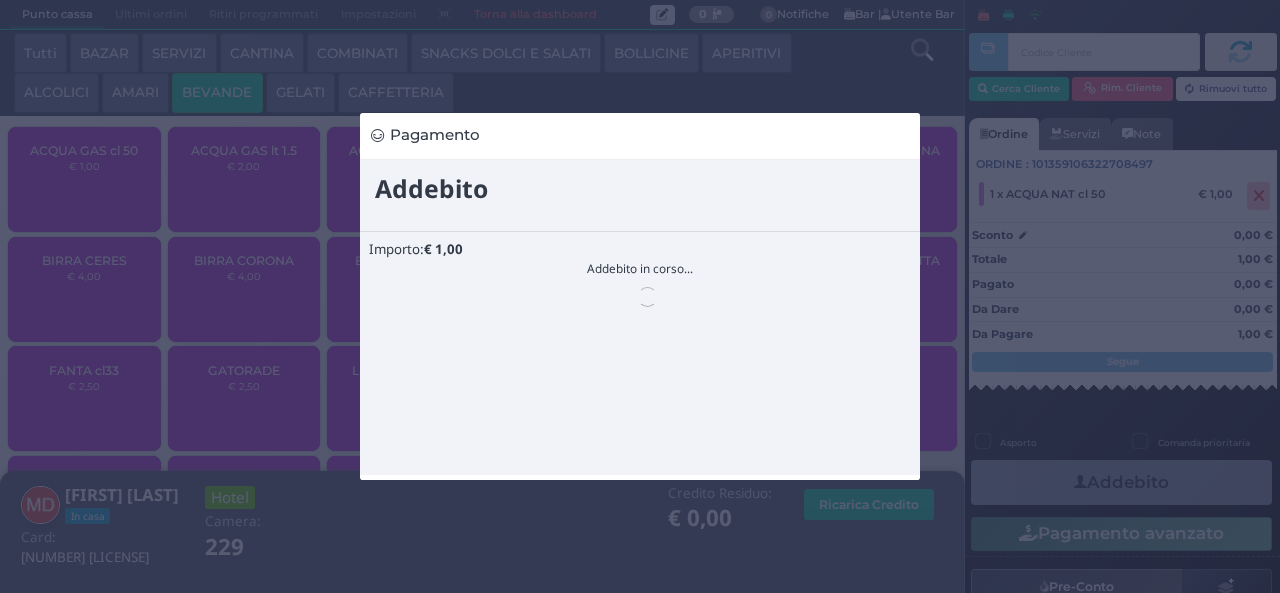 scroll, scrollTop: 0, scrollLeft: 0, axis: both 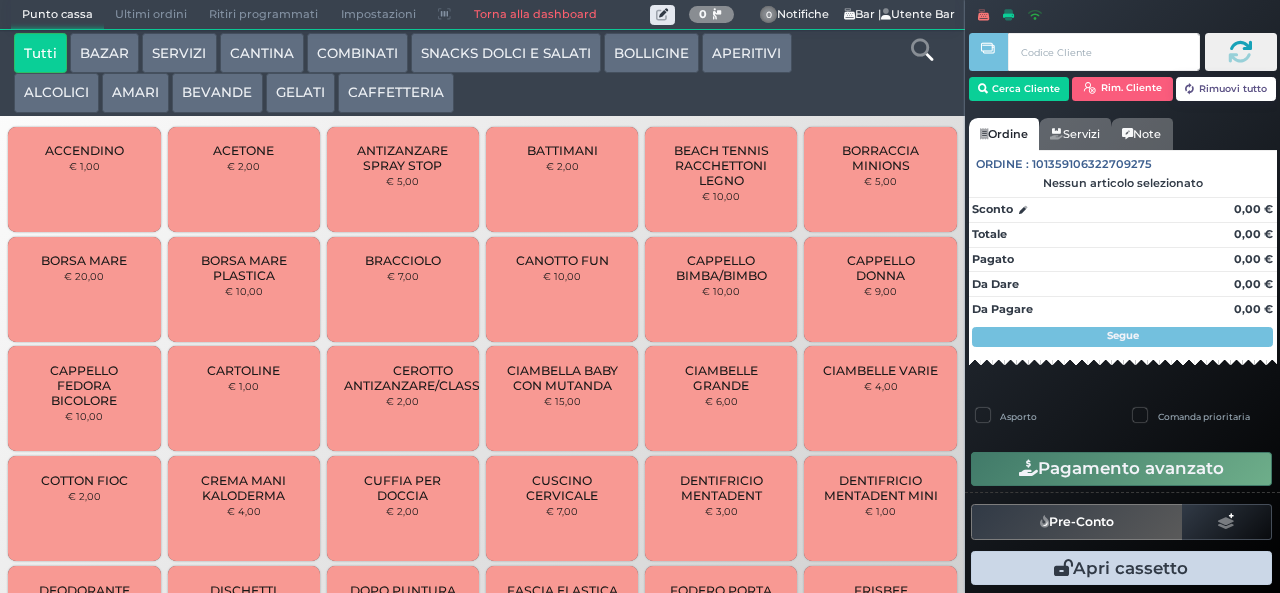 click on "BAZAR" at bounding box center [104, 53] 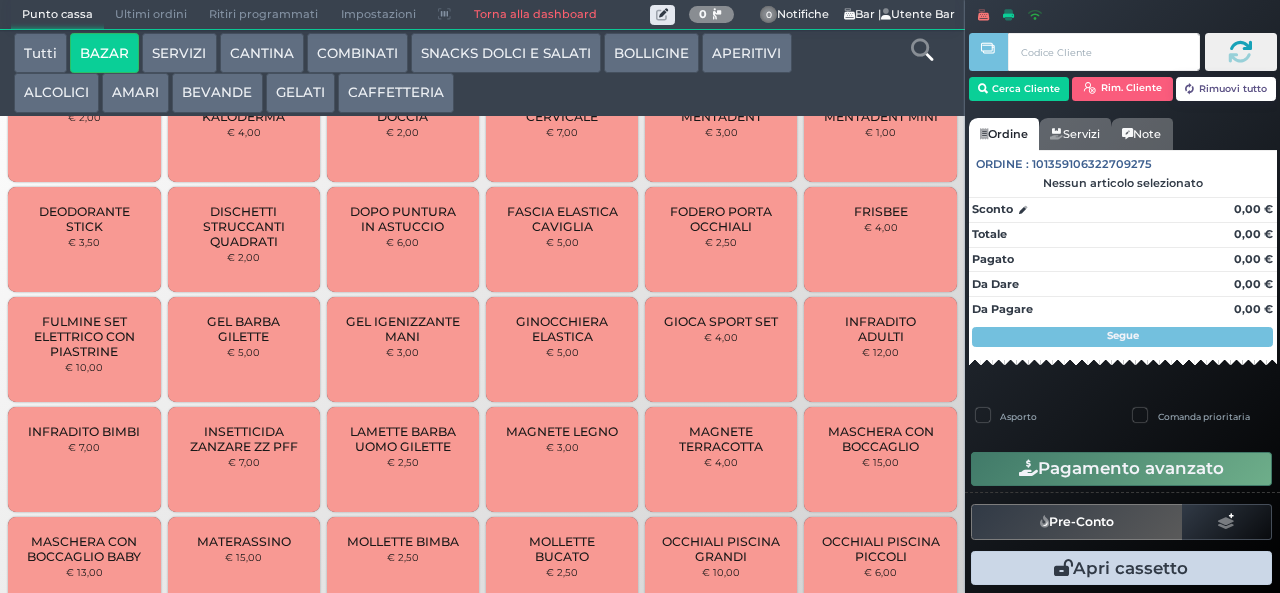 scroll, scrollTop: 557, scrollLeft: 0, axis: vertical 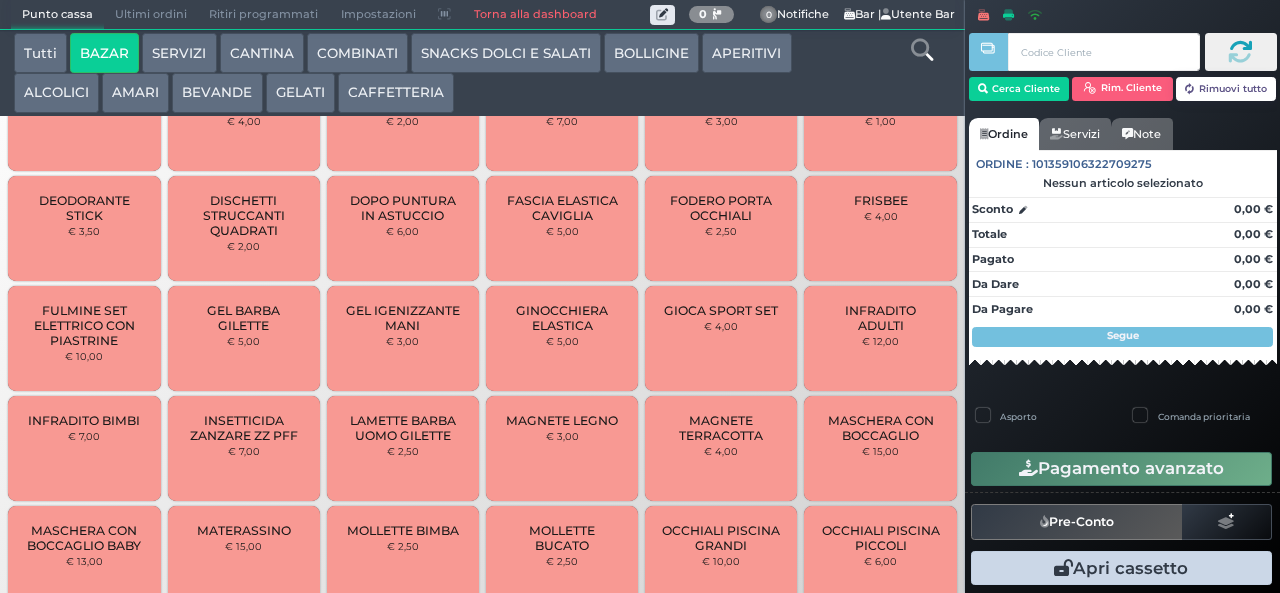 click on "MAGNETE TERRACOTTA" at bounding box center [721, 428] 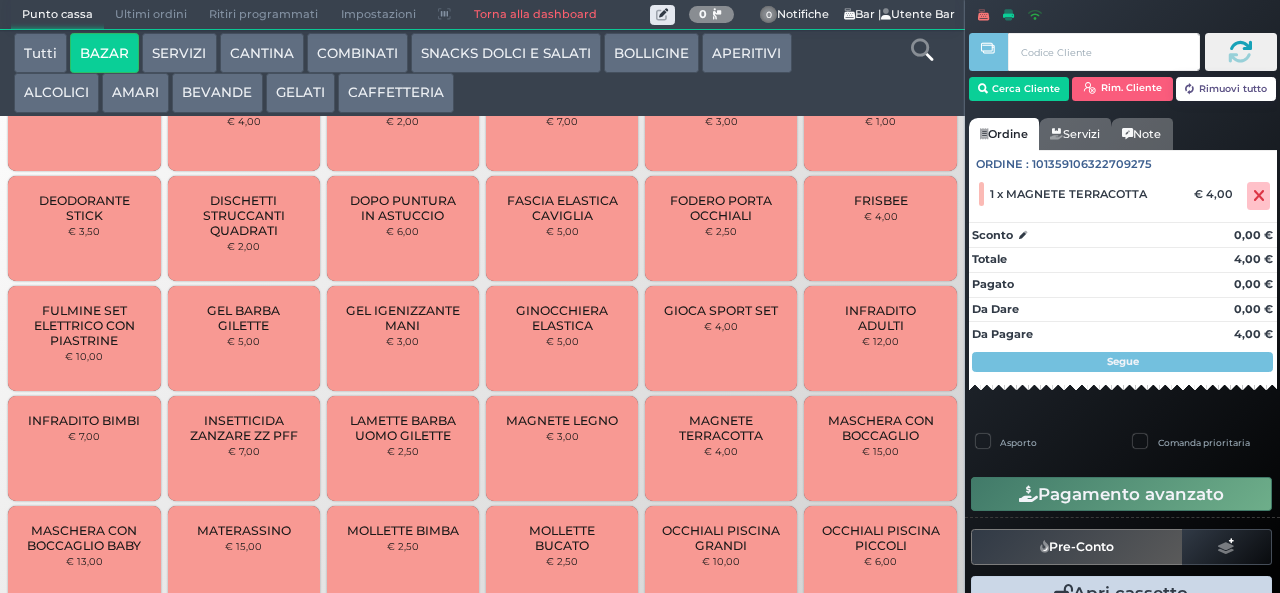 click on "MAGNETE TERRACOTTA" at bounding box center [721, 428] 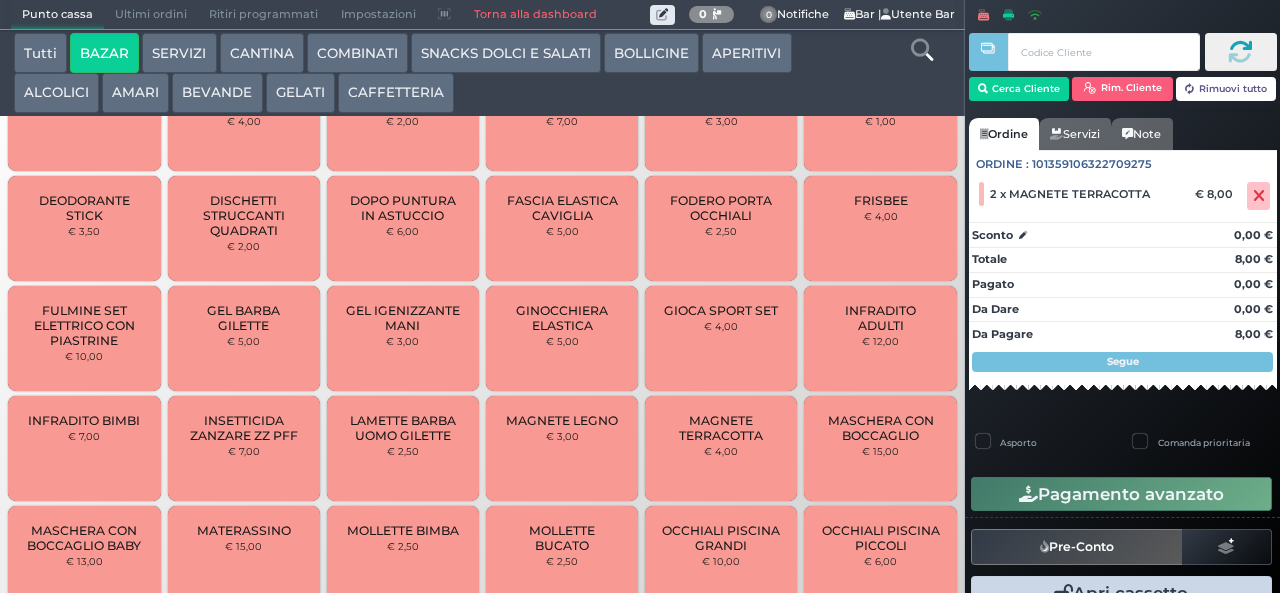 click on "MAGNETE TERRACOTTA" at bounding box center (721, 428) 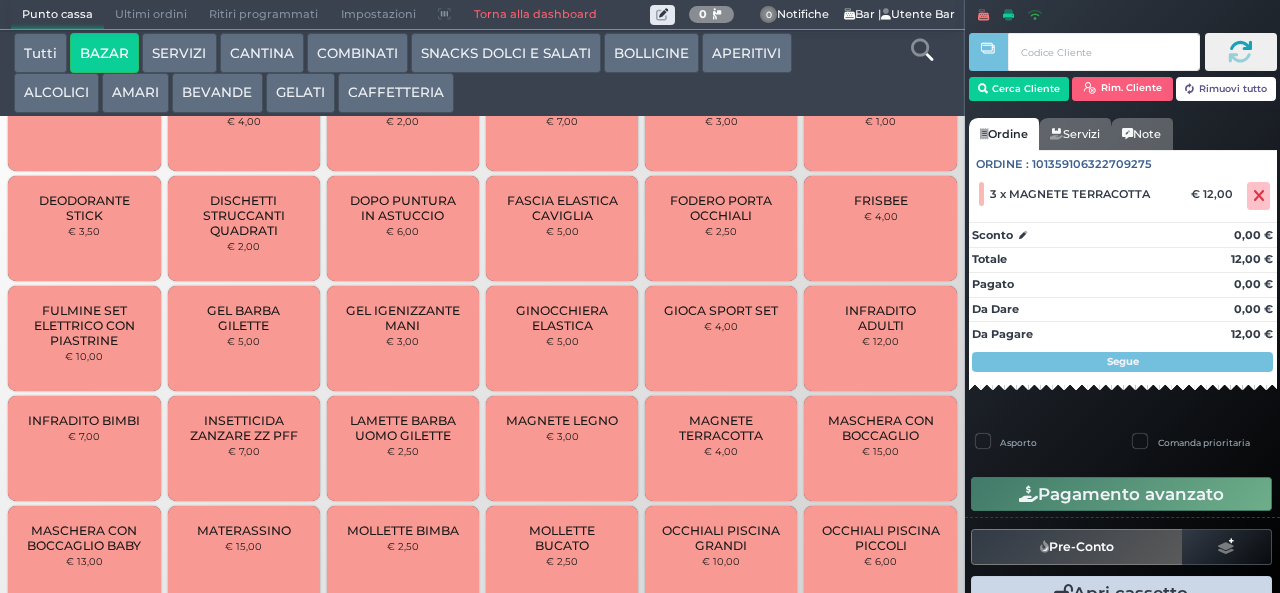 click on "MAGNETE TERRACOTTA" at bounding box center (721, 428) 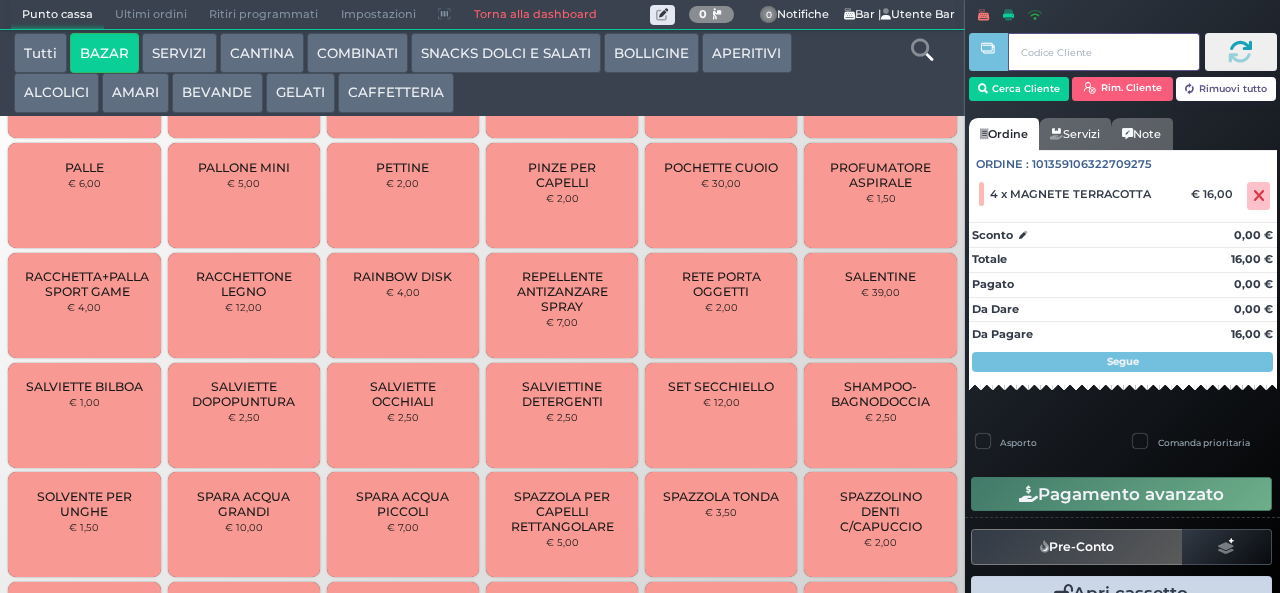 type 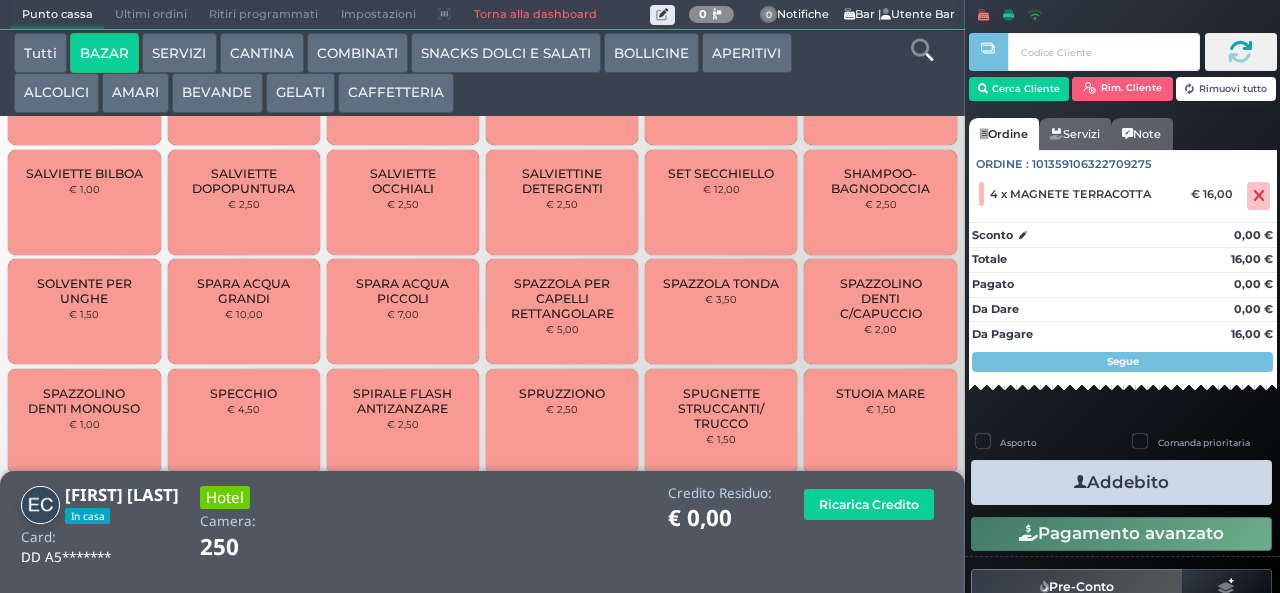 click on "Addebito" at bounding box center [1121, 482] 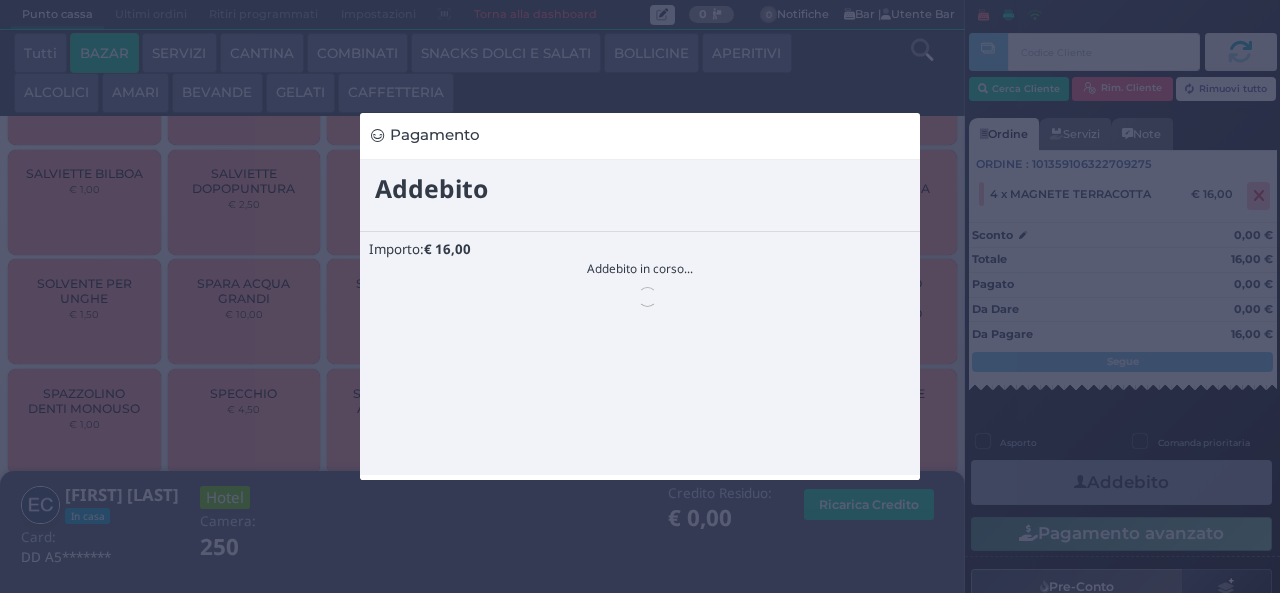 scroll, scrollTop: 0, scrollLeft: 0, axis: both 